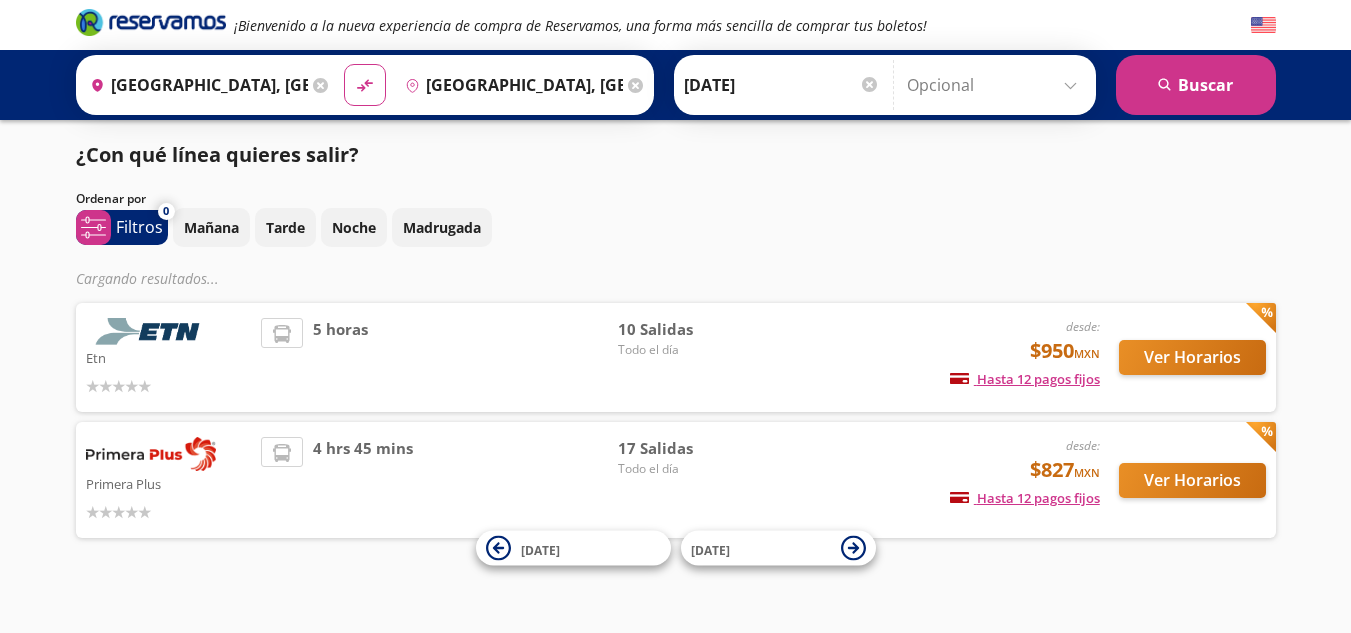 scroll, scrollTop: 0, scrollLeft: 0, axis: both 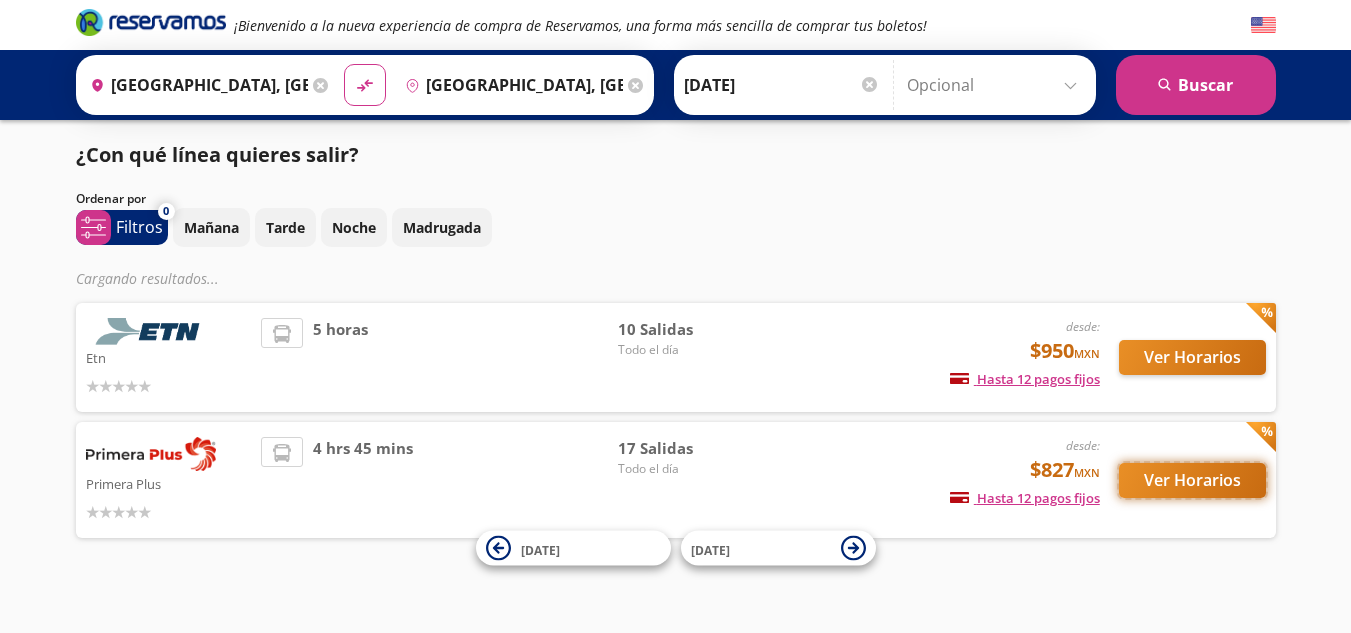 click on "Ver Horarios" at bounding box center [1192, 480] 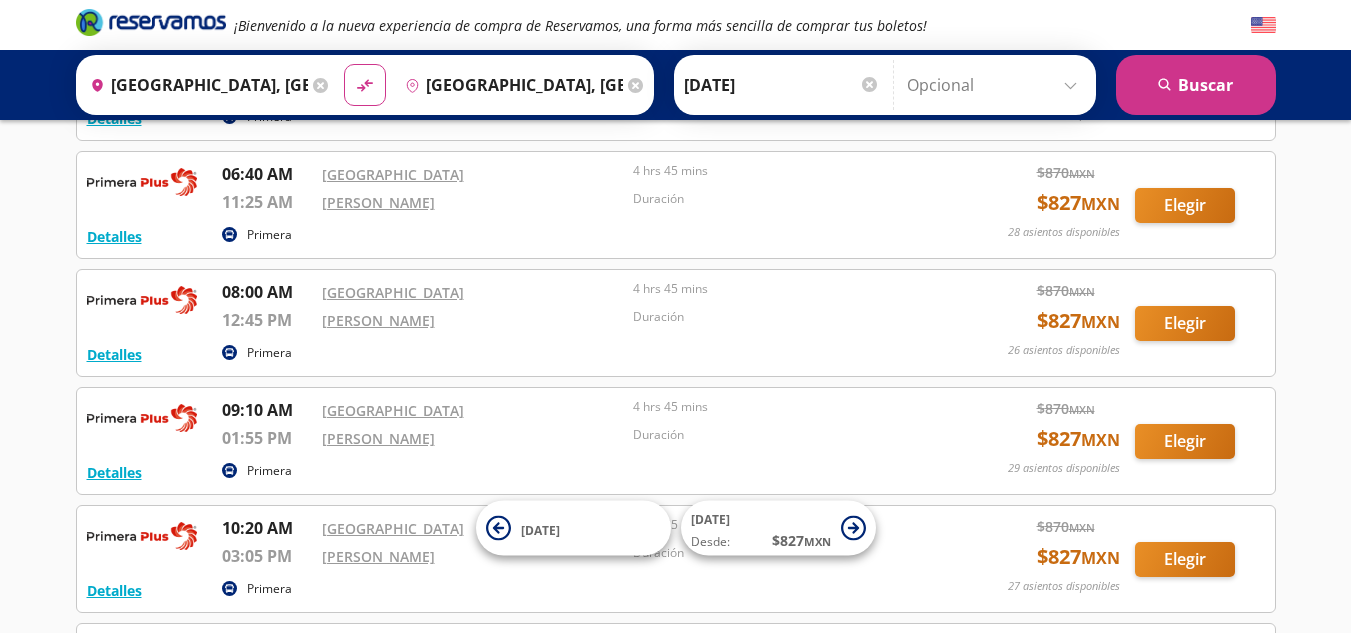 scroll, scrollTop: 333, scrollLeft: 0, axis: vertical 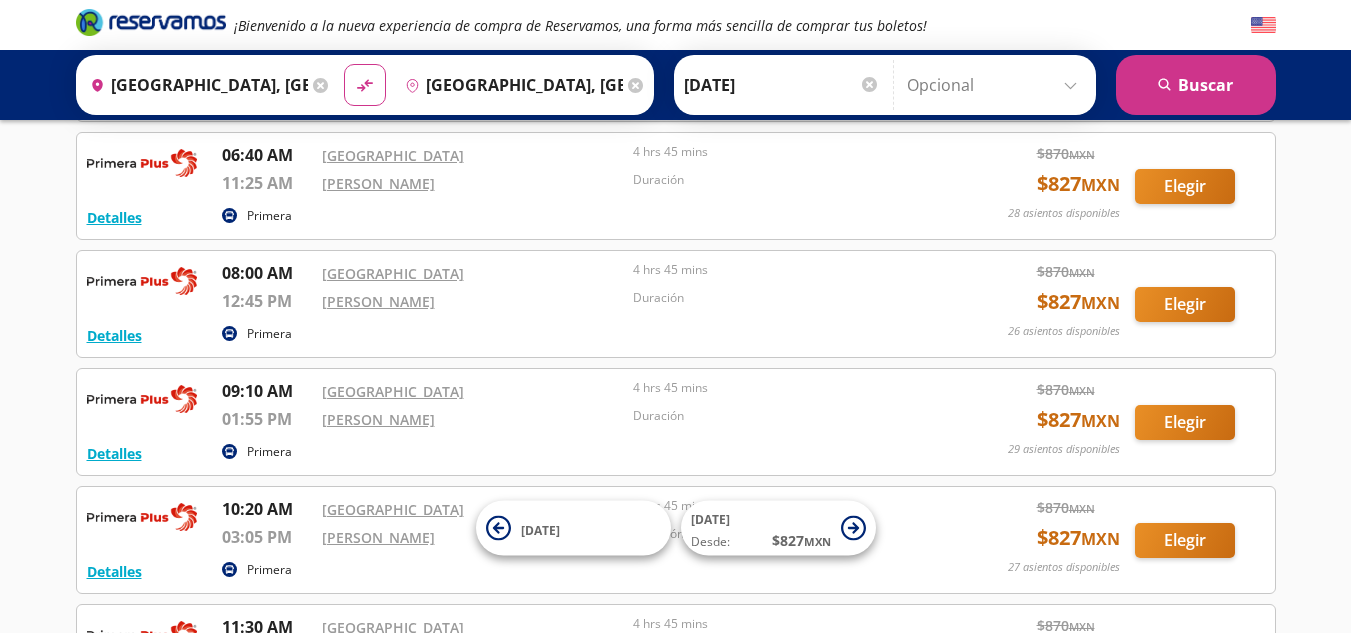 click at bounding box center (869, 84) 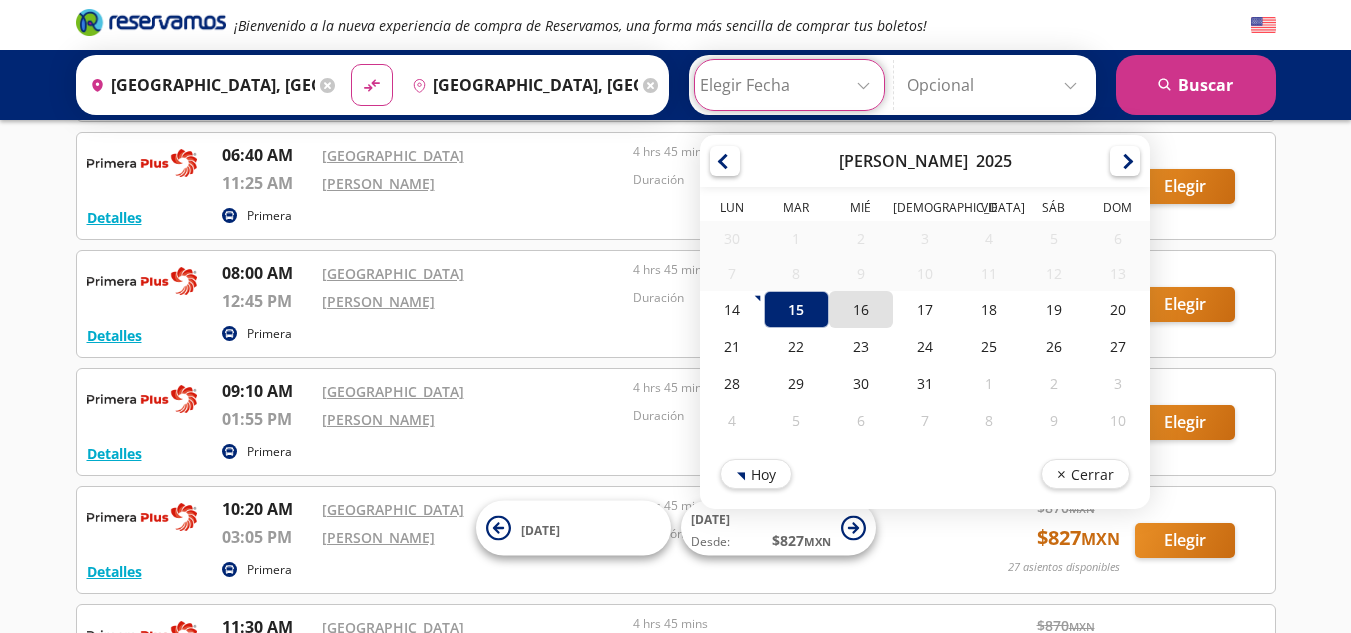 click on "16" at bounding box center (860, 309) 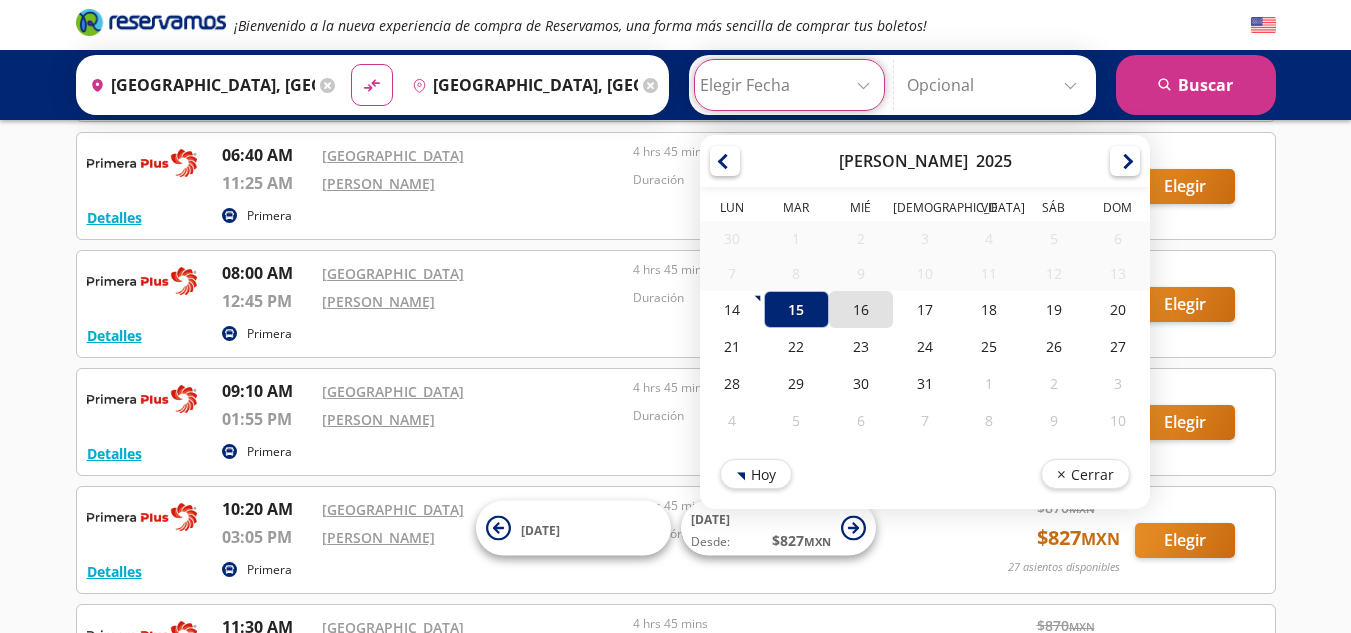 type on "[DATE]" 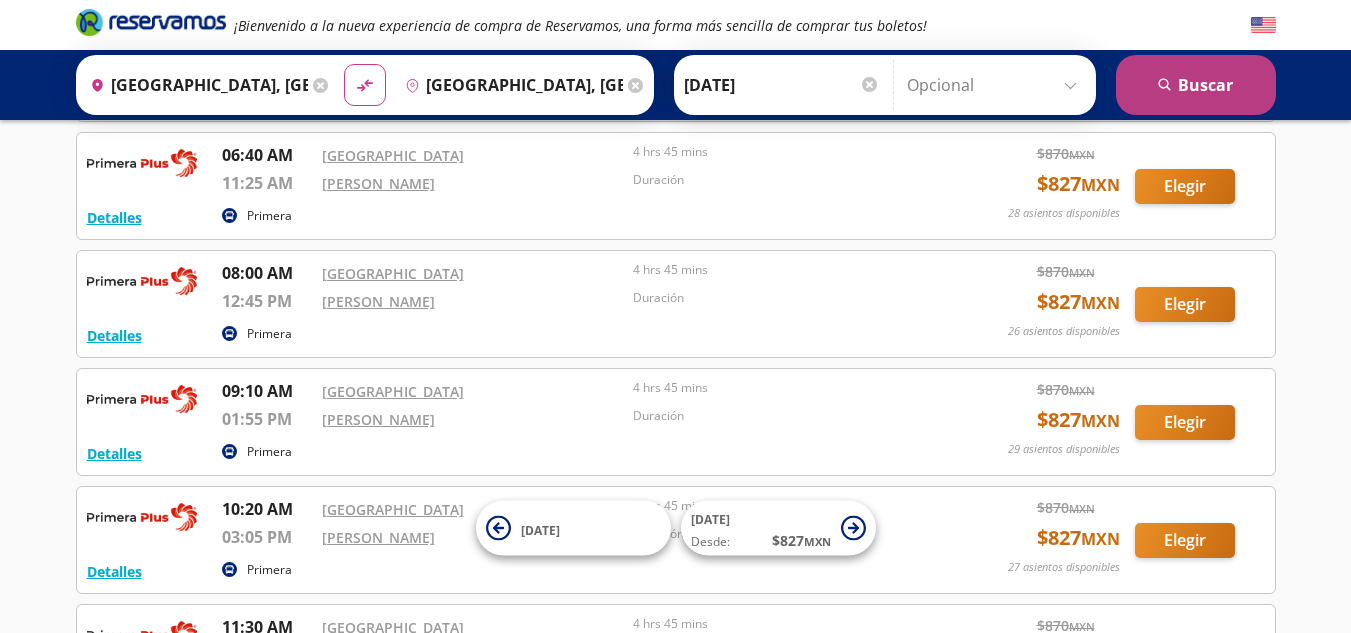 click on "search
[GEOGRAPHIC_DATA]" at bounding box center (1196, 85) 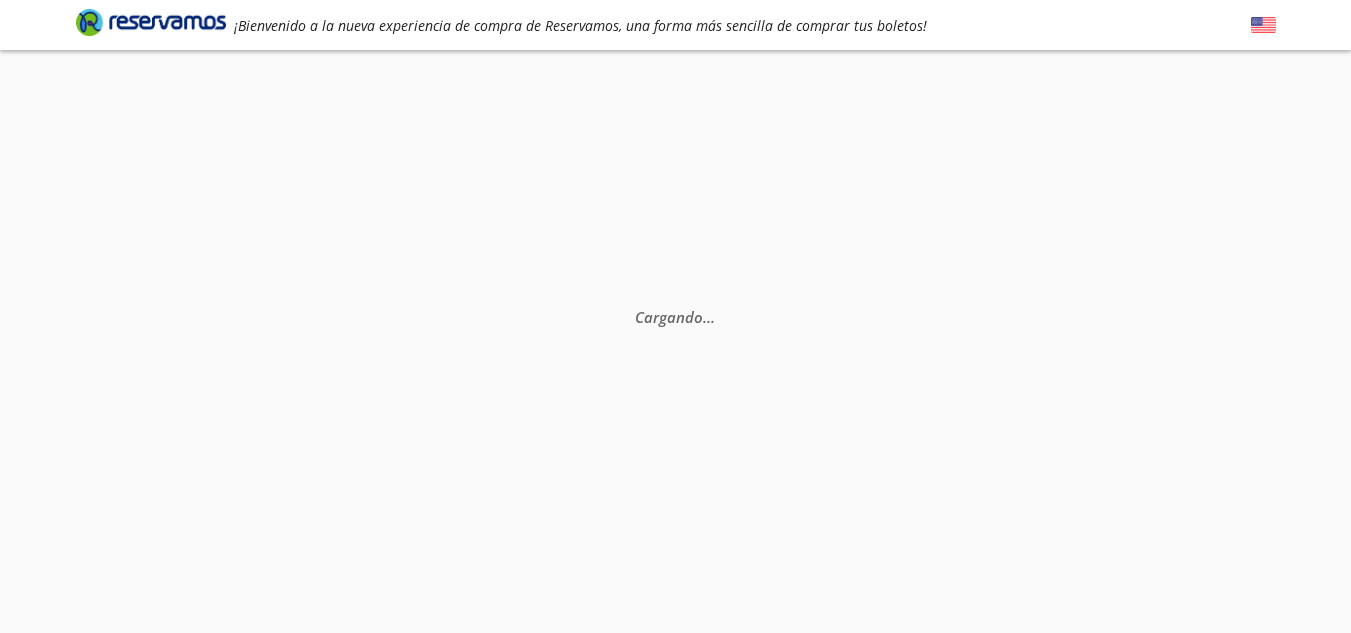 scroll, scrollTop: 0, scrollLeft: 0, axis: both 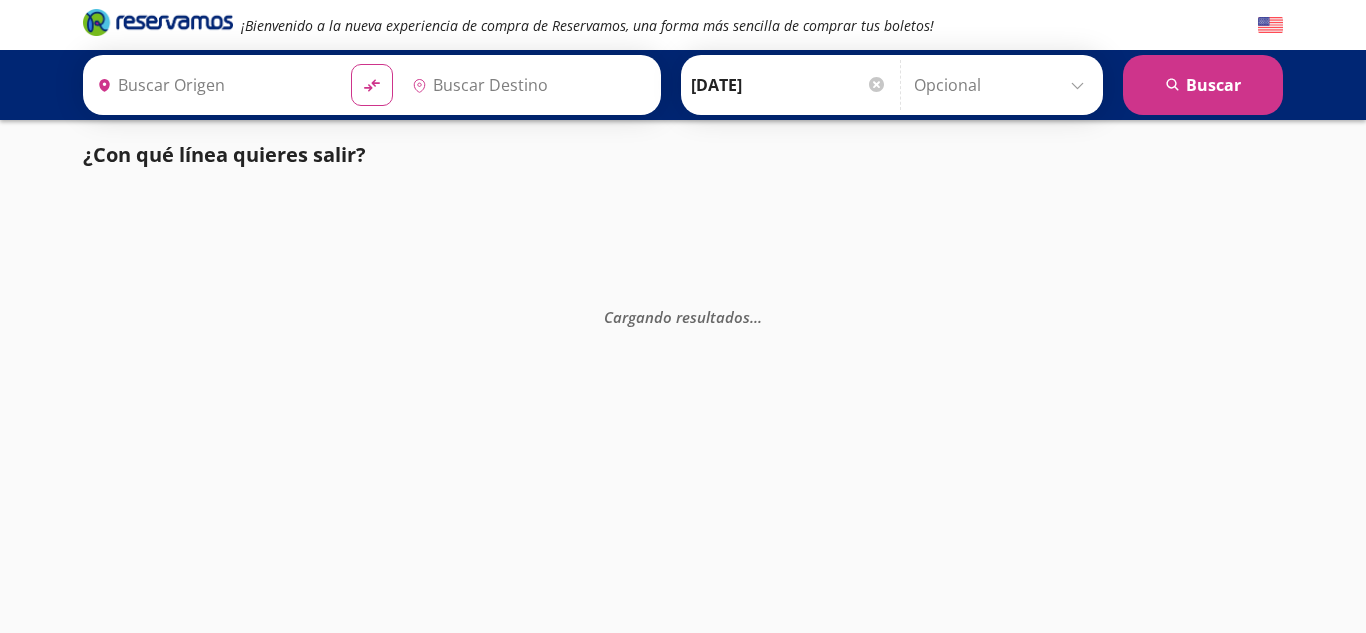 type on "[GEOGRAPHIC_DATA], [GEOGRAPHIC_DATA]" 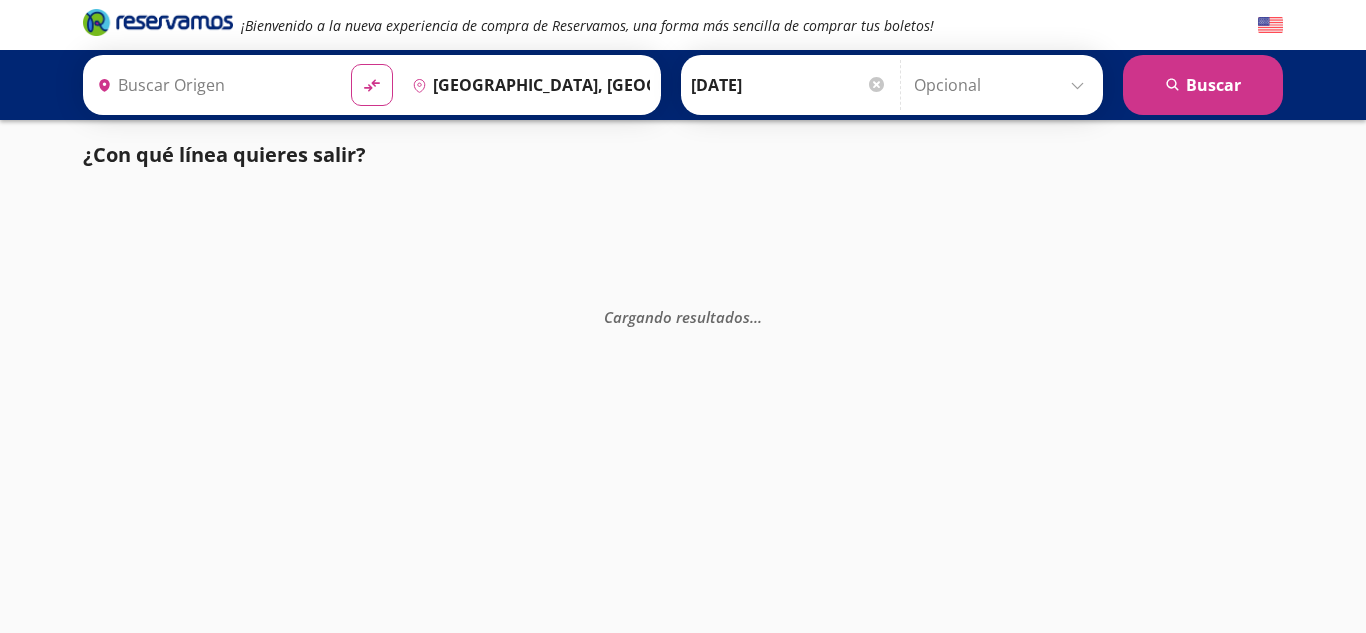 type on "[GEOGRAPHIC_DATA], [GEOGRAPHIC_DATA]" 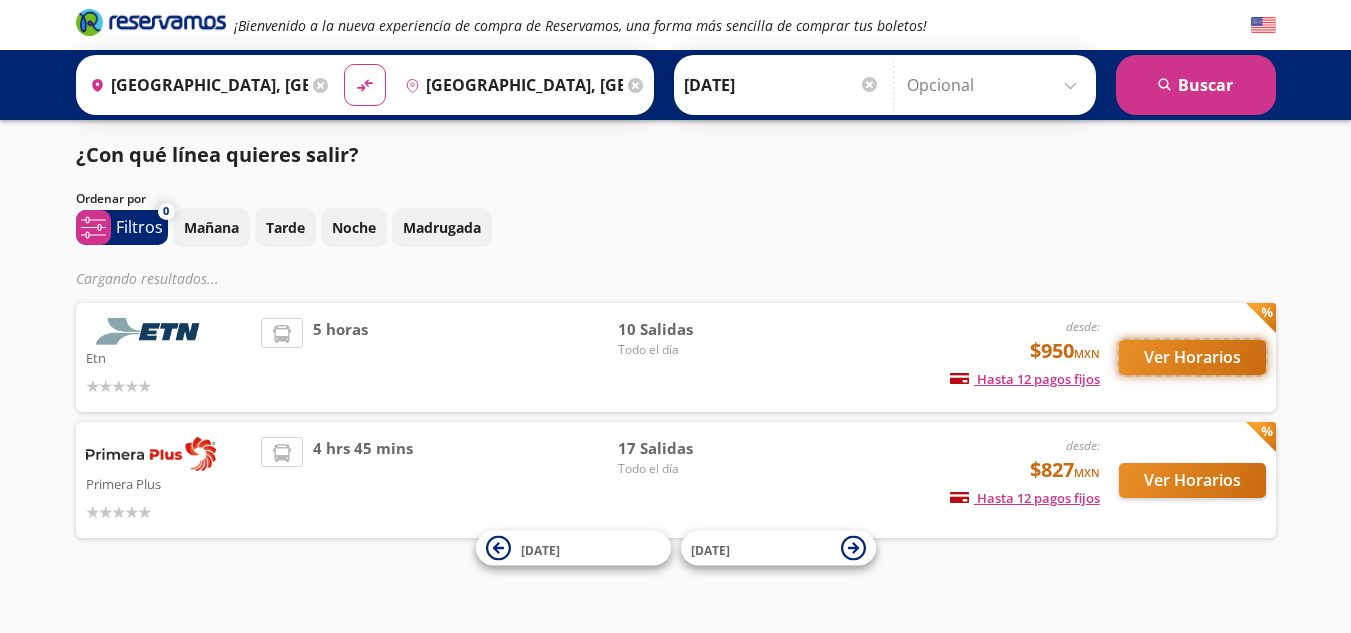 click on "Ver Horarios" at bounding box center [1192, 357] 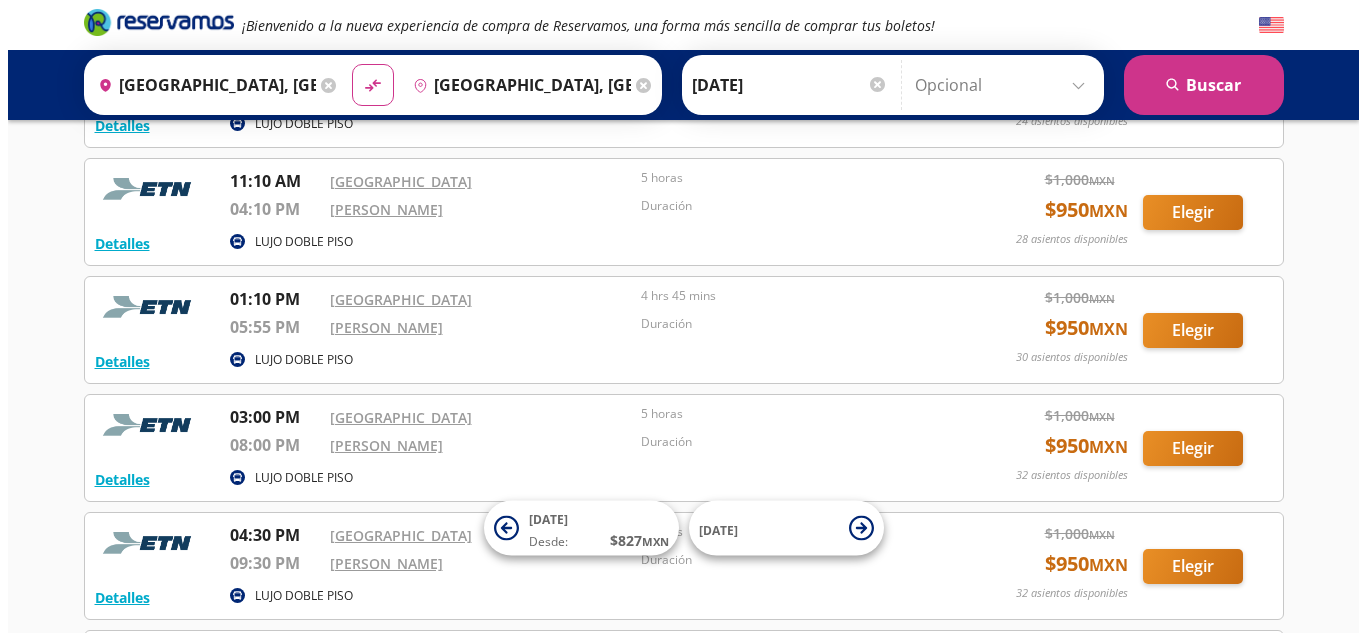 scroll, scrollTop: 560, scrollLeft: 0, axis: vertical 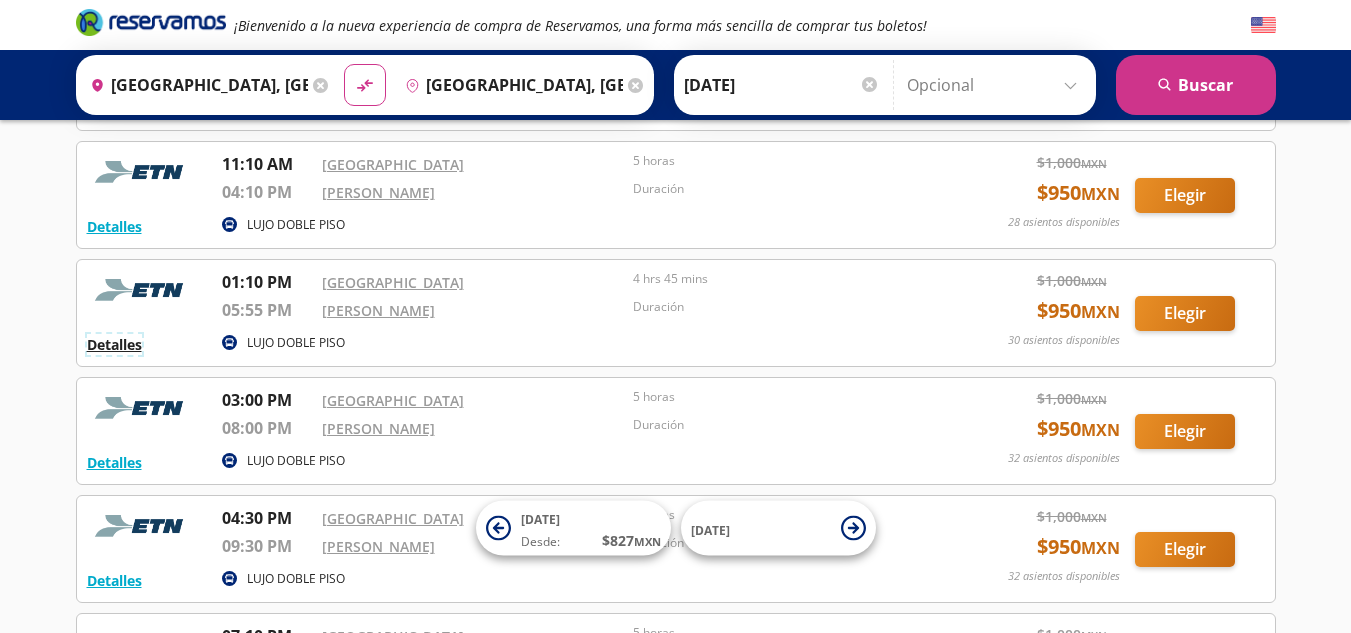 click on "Detalles" at bounding box center (114, 344) 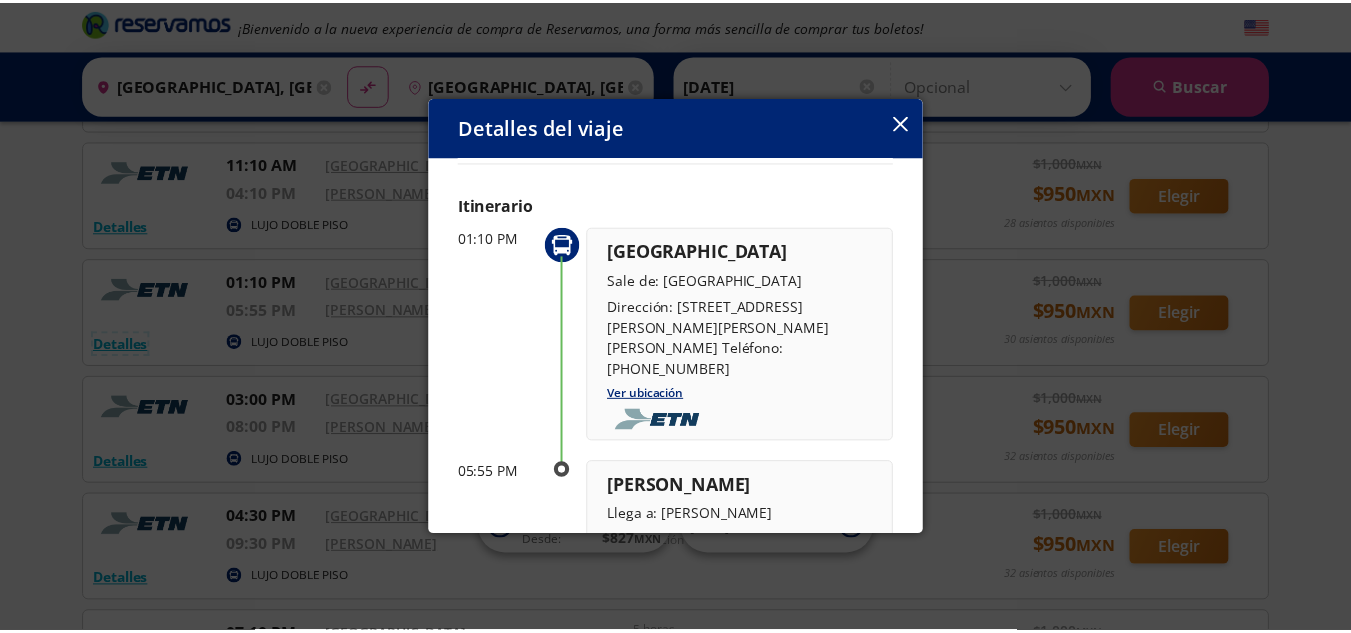 scroll, scrollTop: 0, scrollLeft: 0, axis: both 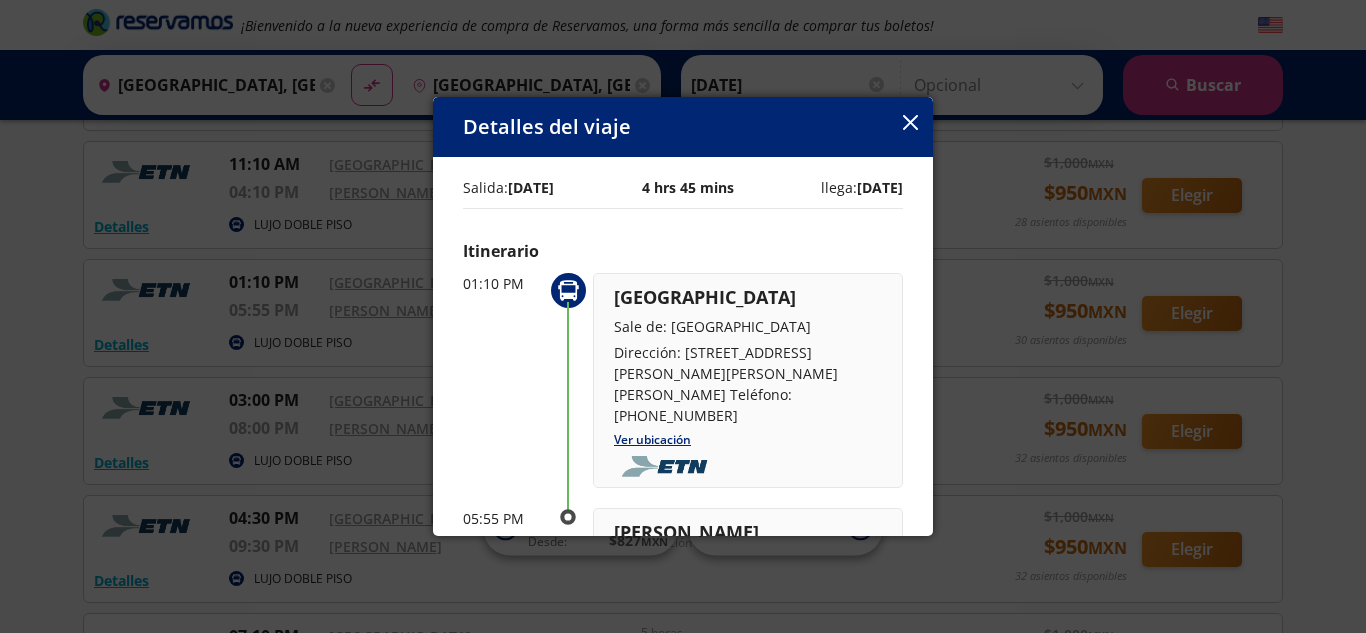 click 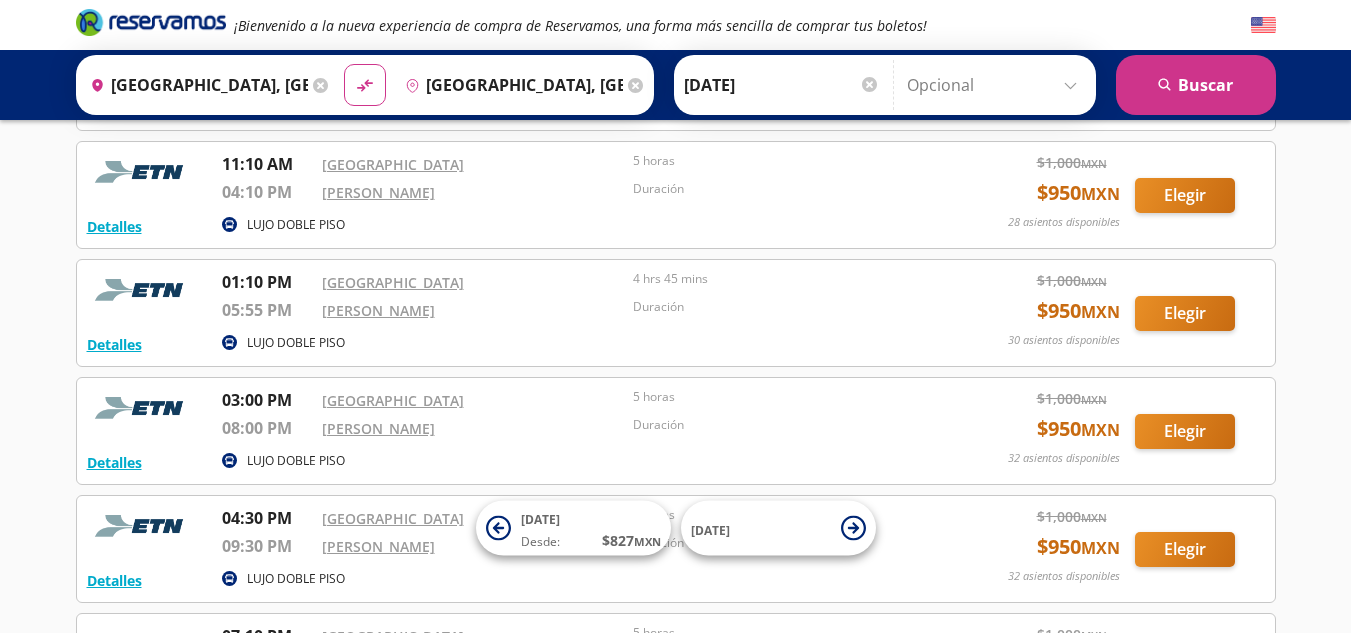 click at bounding box center (869, 84) 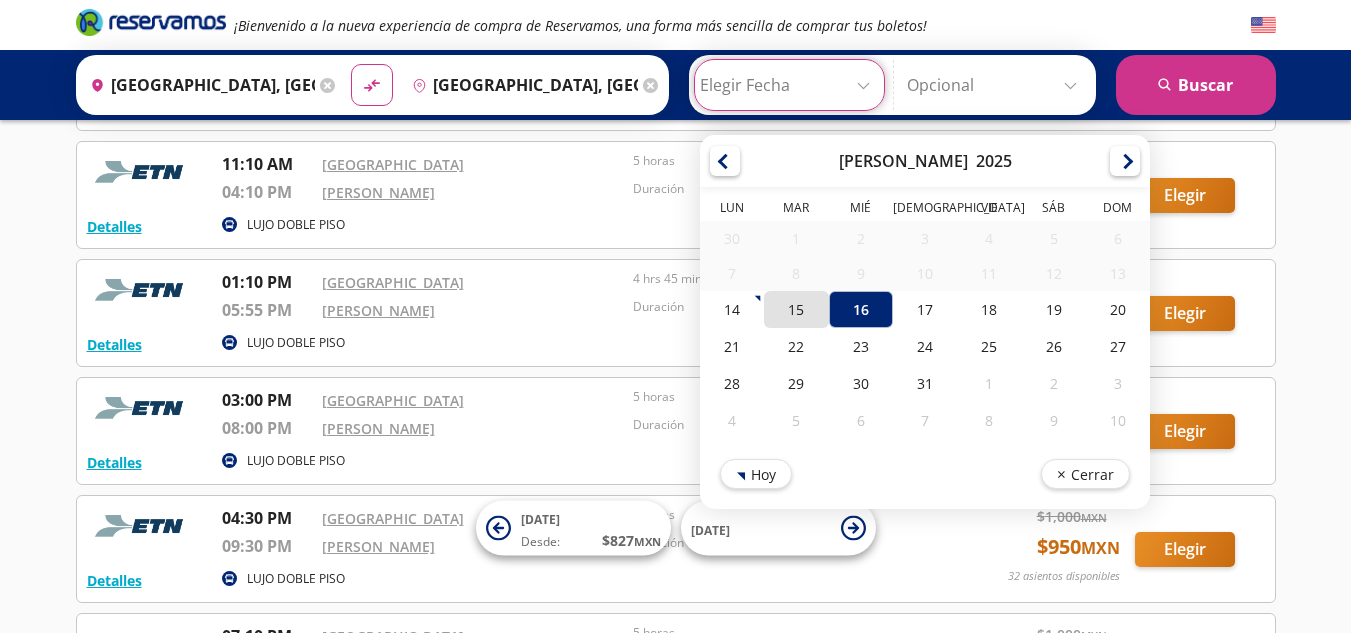 click on "15" at bounding box center (796, 309) 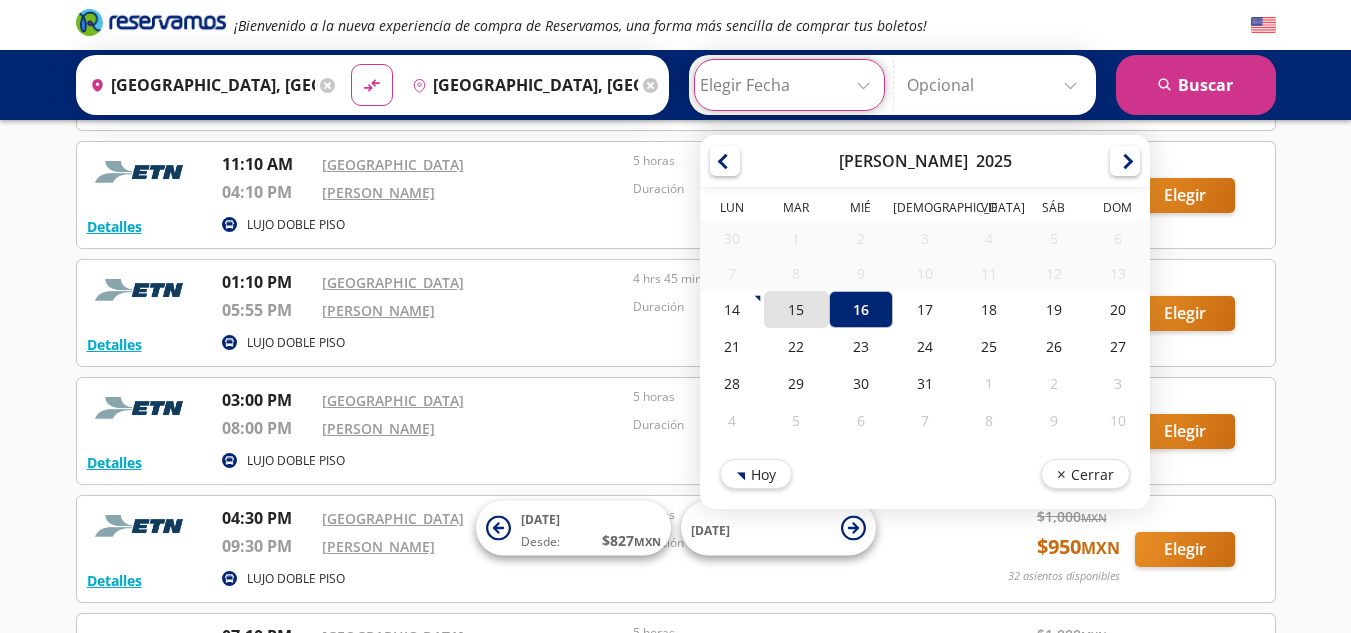 type on "[DATE]" 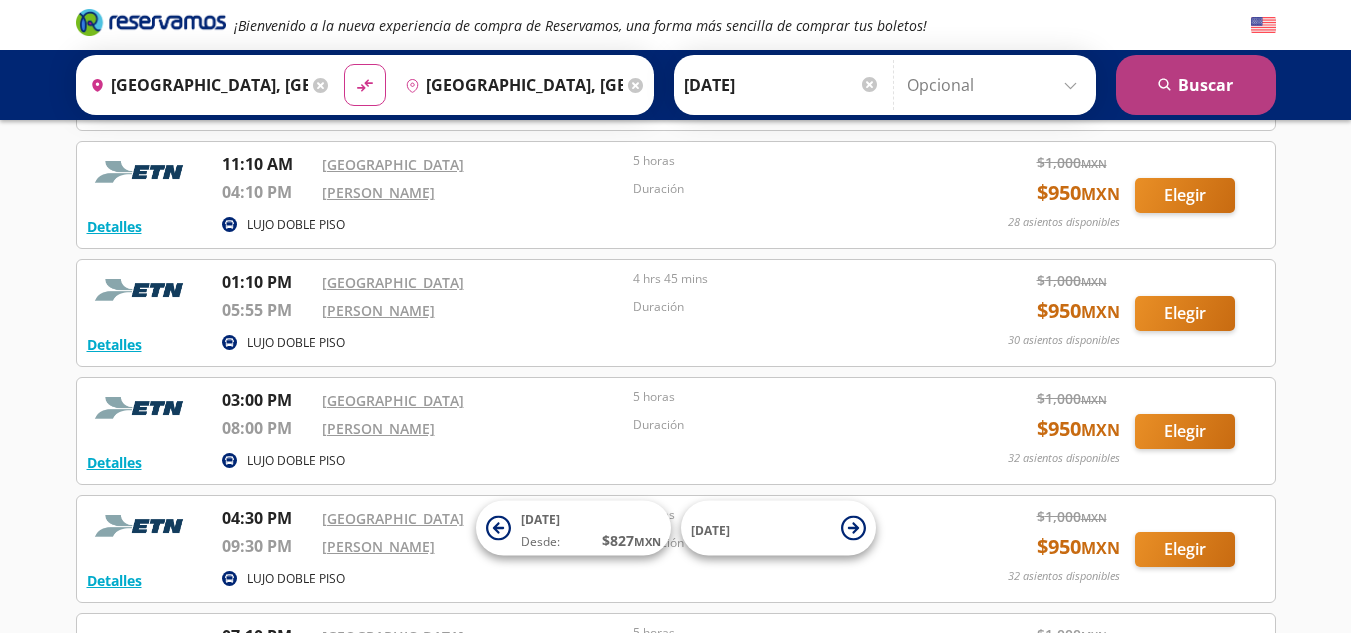 click on "search
[GEOGRAPHIC_DATA]" at bounding box center [1196, 85] 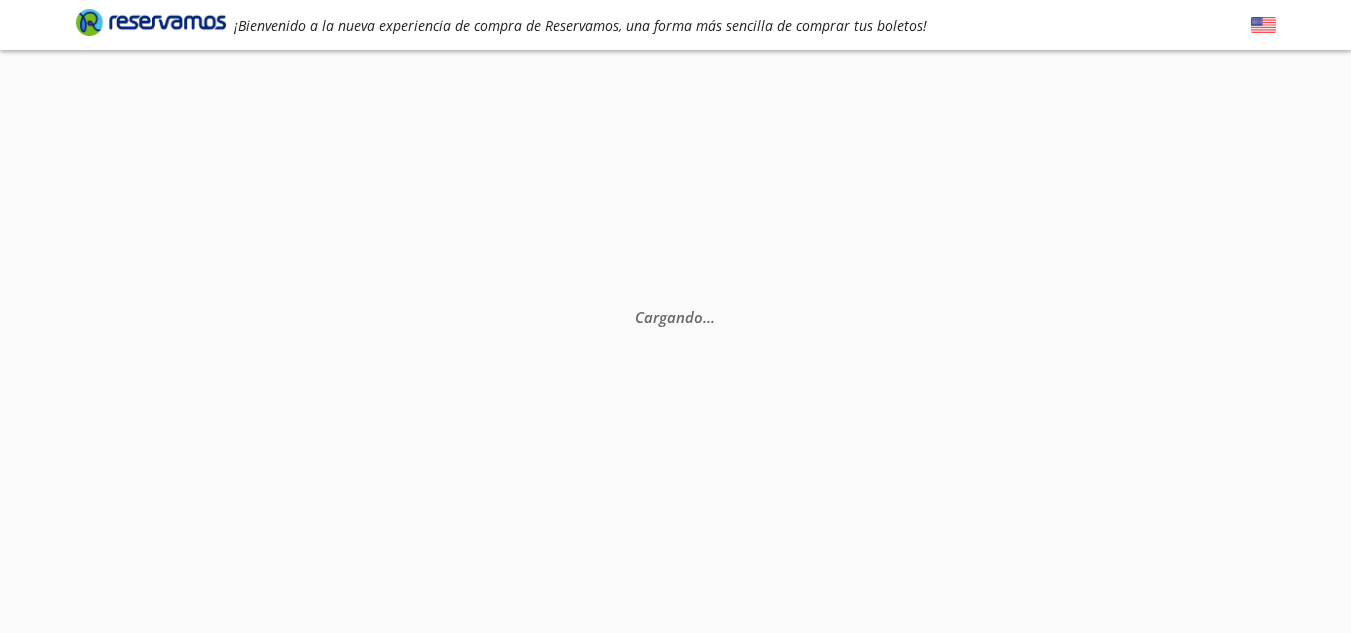 scroll, scrollTop: 0, scrollLeft: 0, axis: both 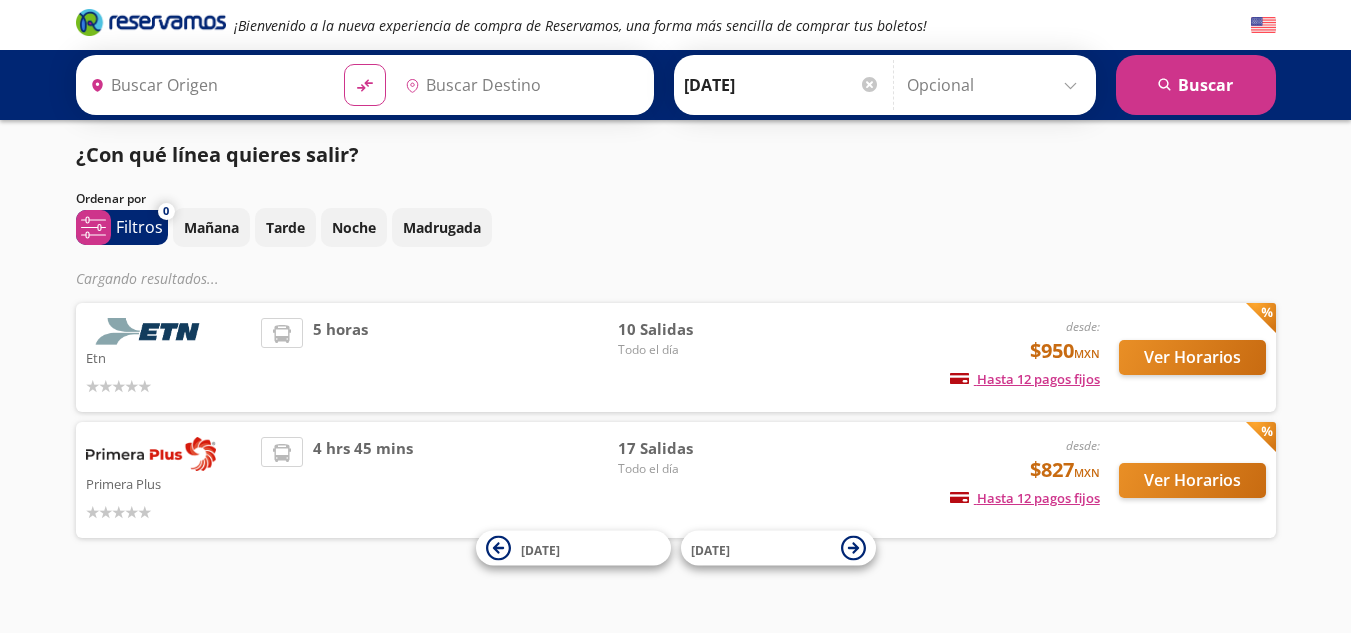 type on "[GEOGRAPHIC_DATA], [GEOGRAPHIC_DATA]" 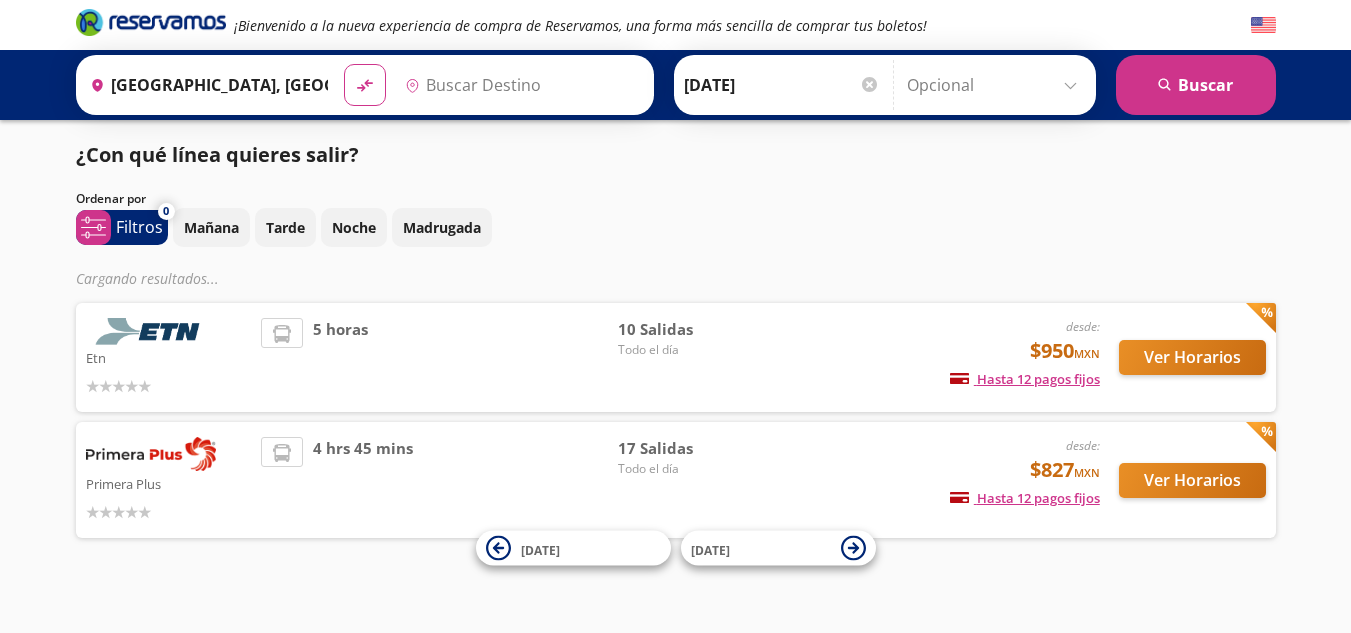 type on "[GEOGRAPHIC_DATA], [GEOGRAPHIC_DATA]" 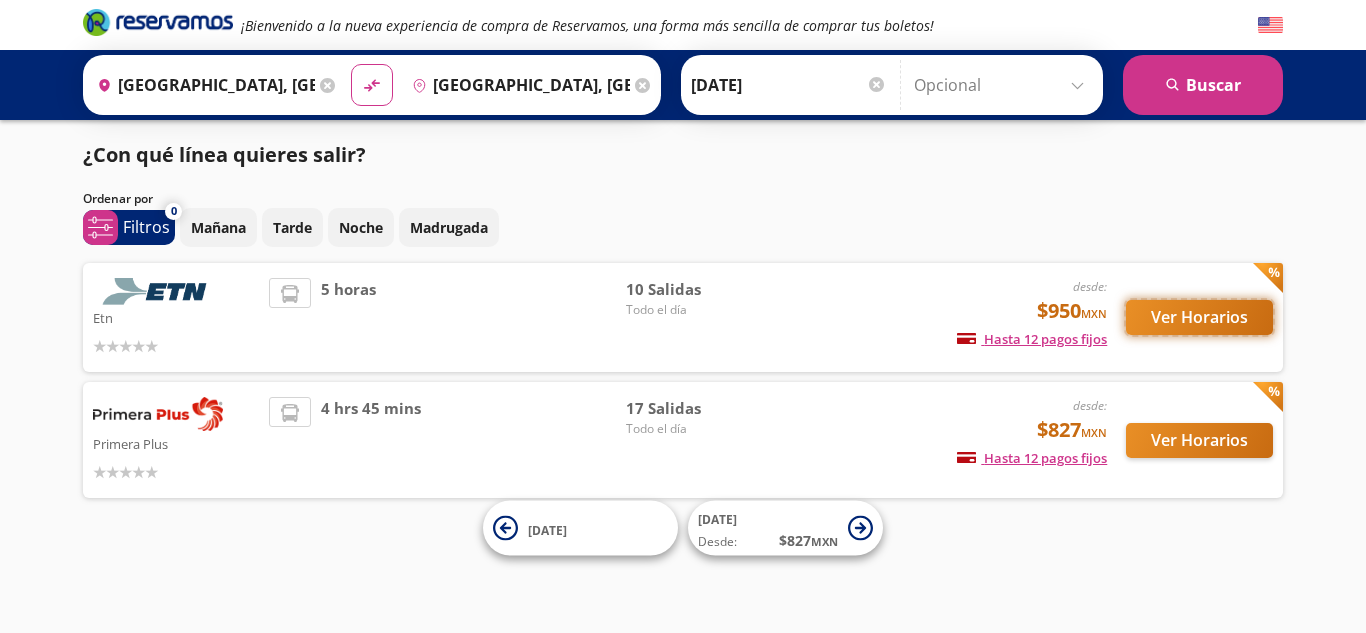 click on "Ver Horarios" at bounding box center [1199, 317] 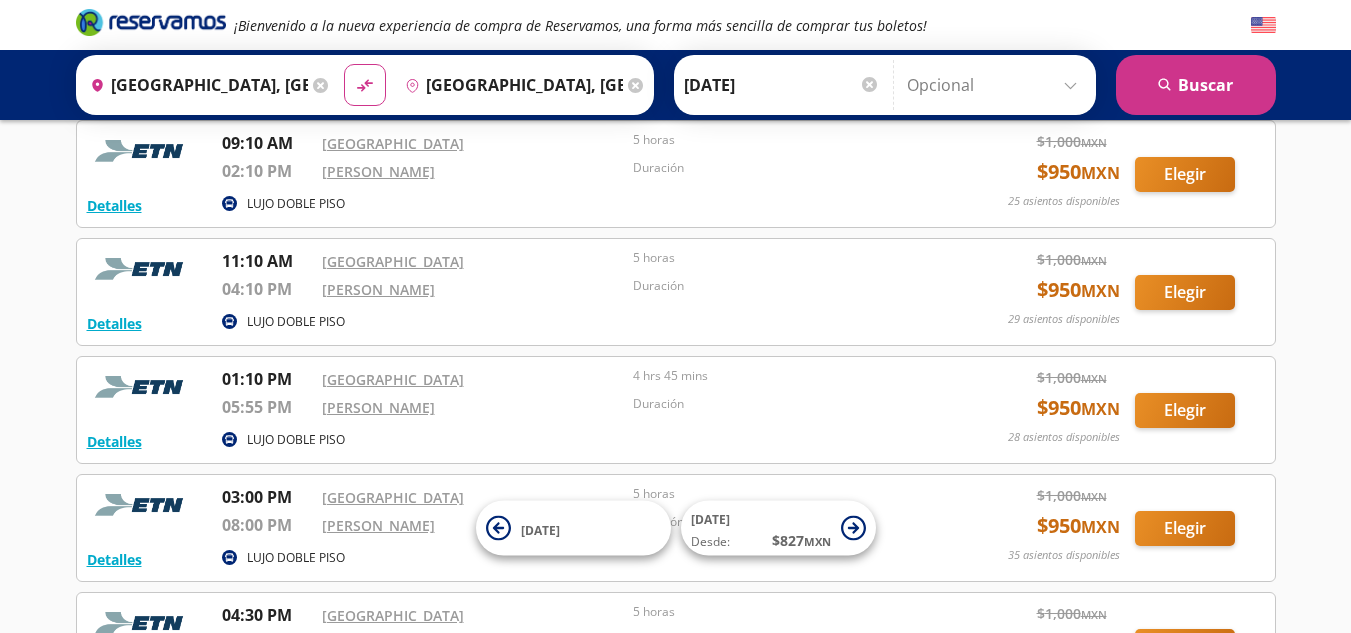 scroll, scrollTop: 480, scrollLeft: 0, axis: vertical 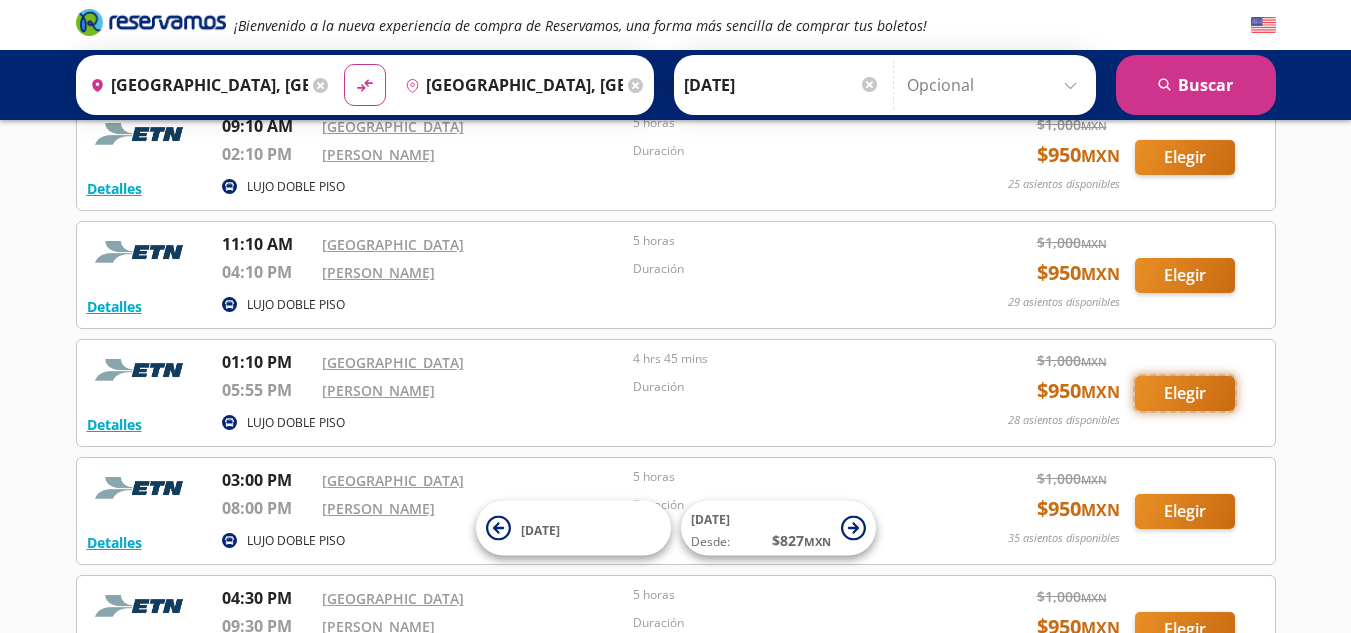 click on "Elegir" at bounding box center [1185, 393] 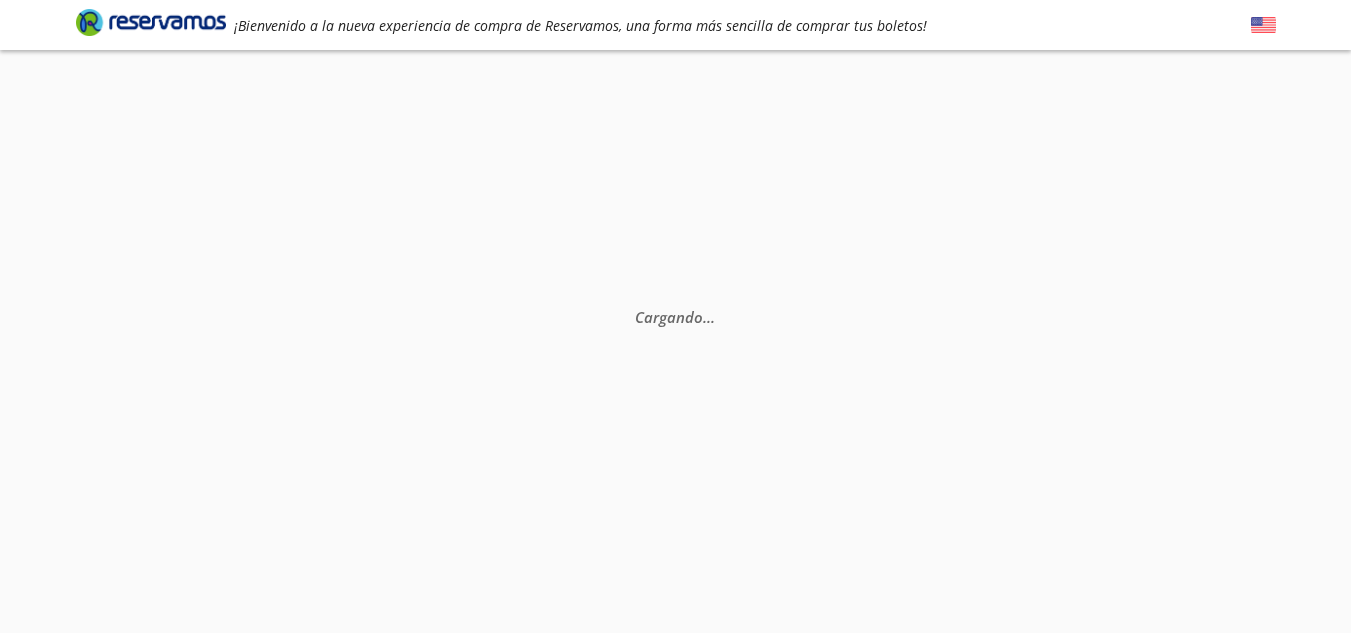 scroll, scrollTop: 0, scrollLeft: 0, axis: both 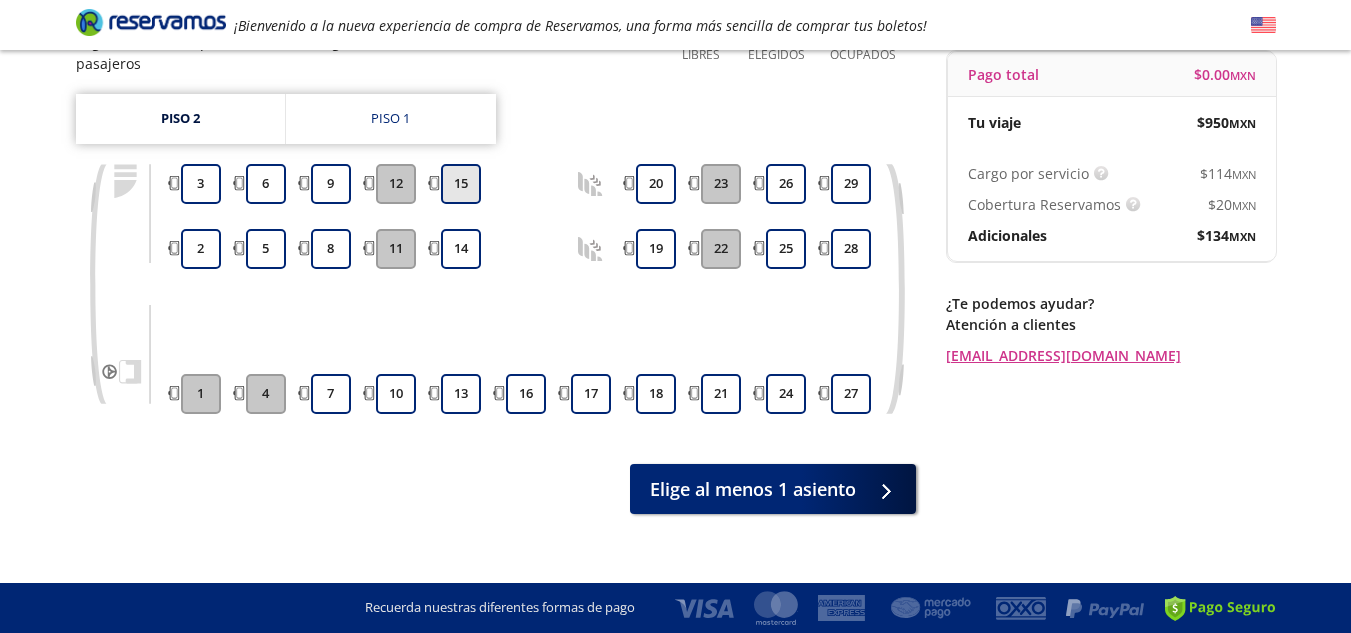 click on "15" at bounding box center (461, 184) 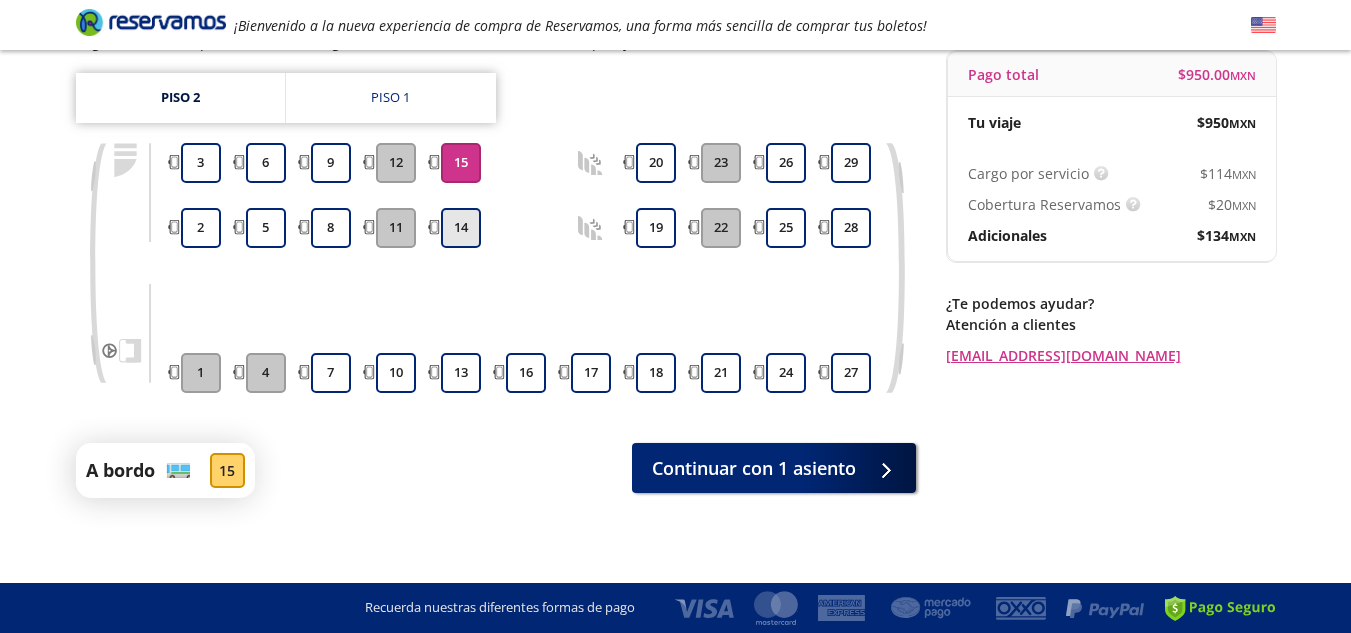 click on "14" at bounding box center [461, 228] 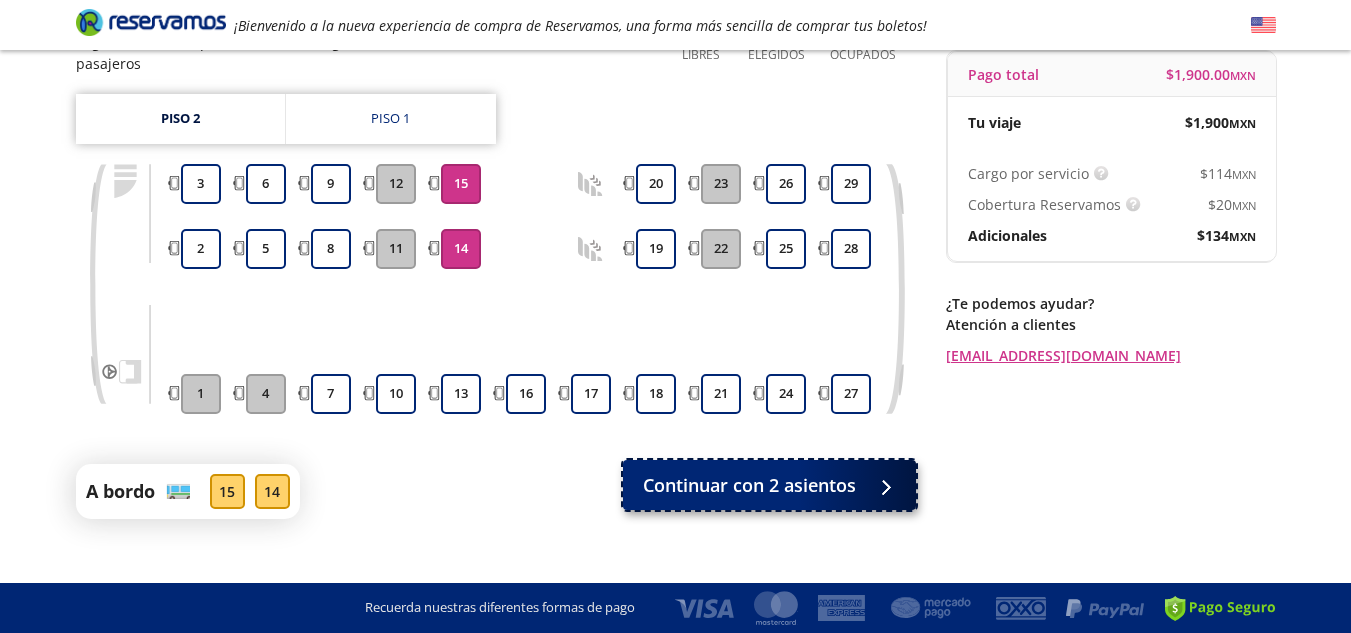 click on "Continuar con 2 asientos" at bounding box center (749, 485) 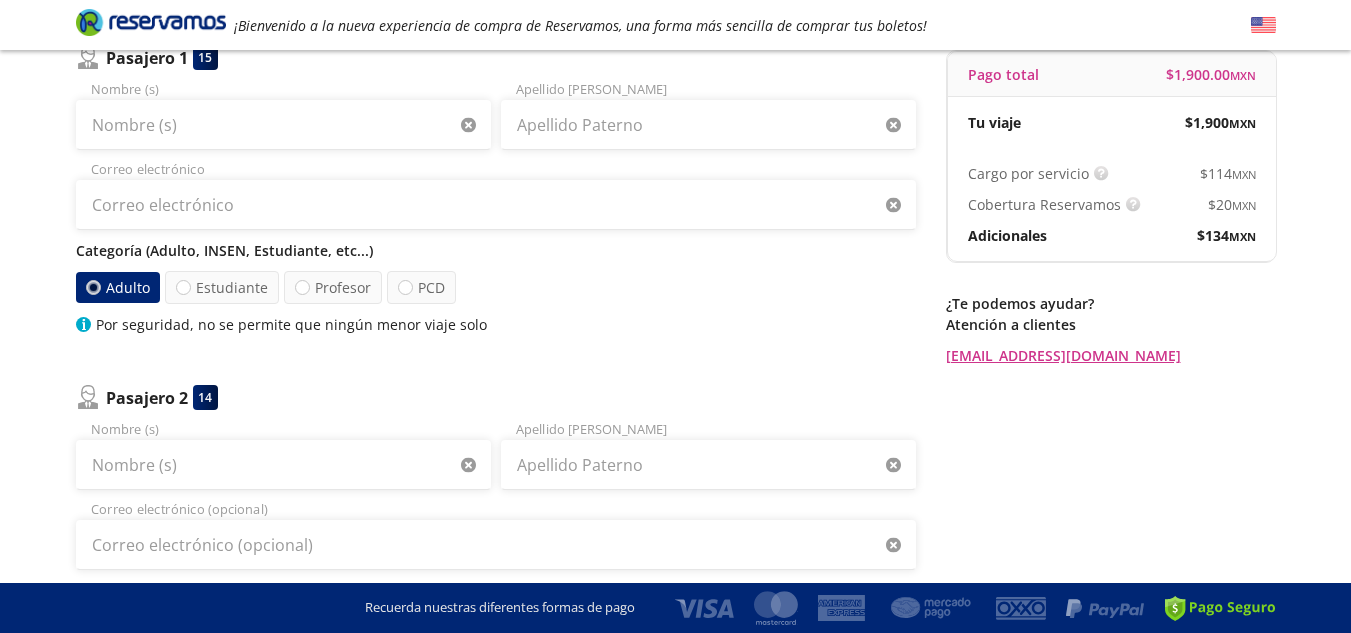 scroll, scrollTop: 0, scrollLeft: 0, axis: both 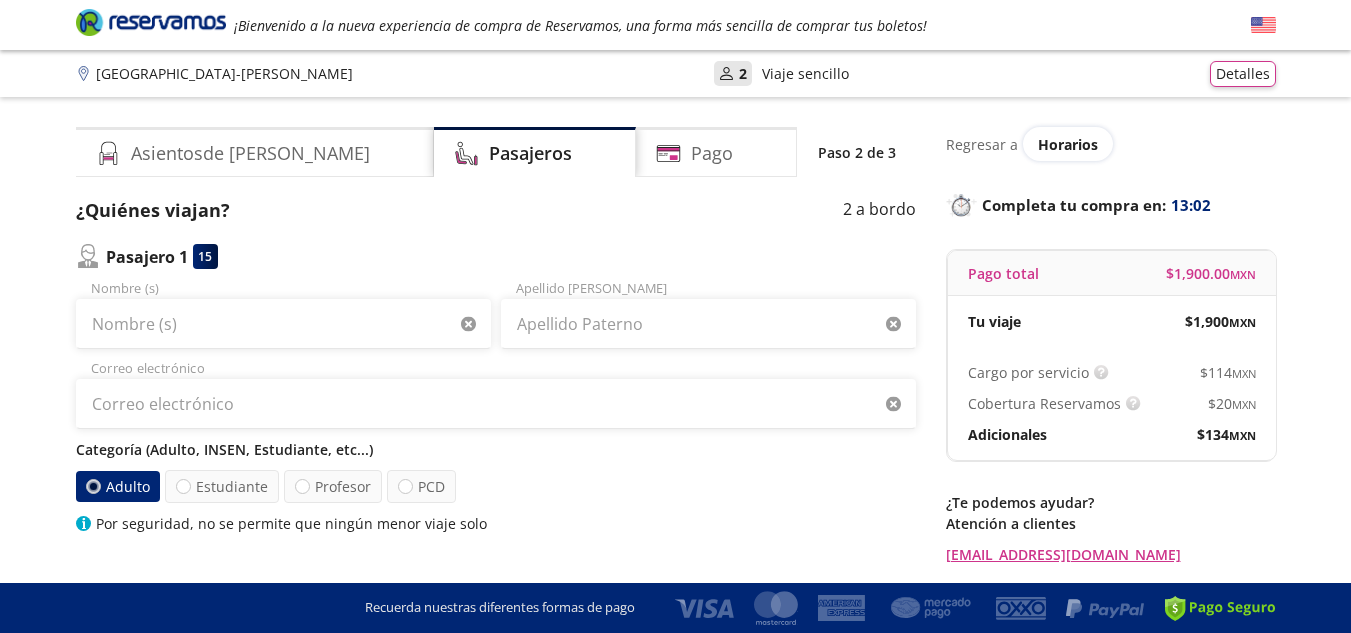 click on "Adulto" at bounding box center (117, 486) 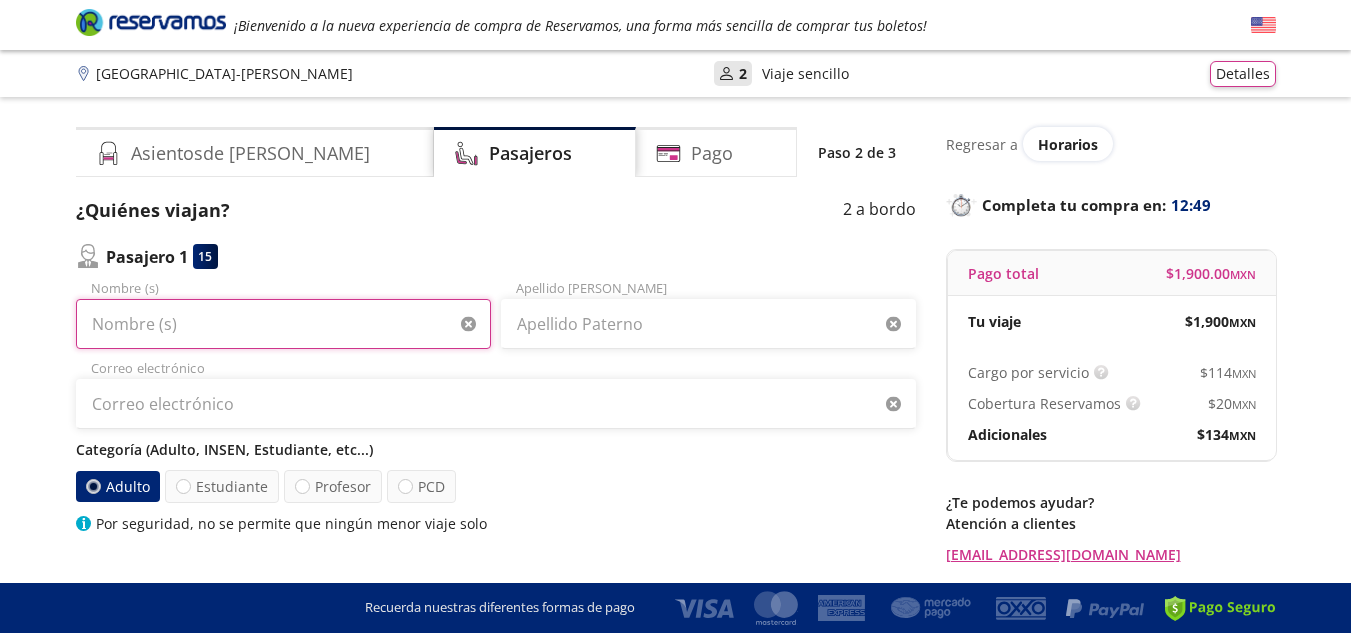 click on "Nombre (s)" at bounding box center [283, 324] 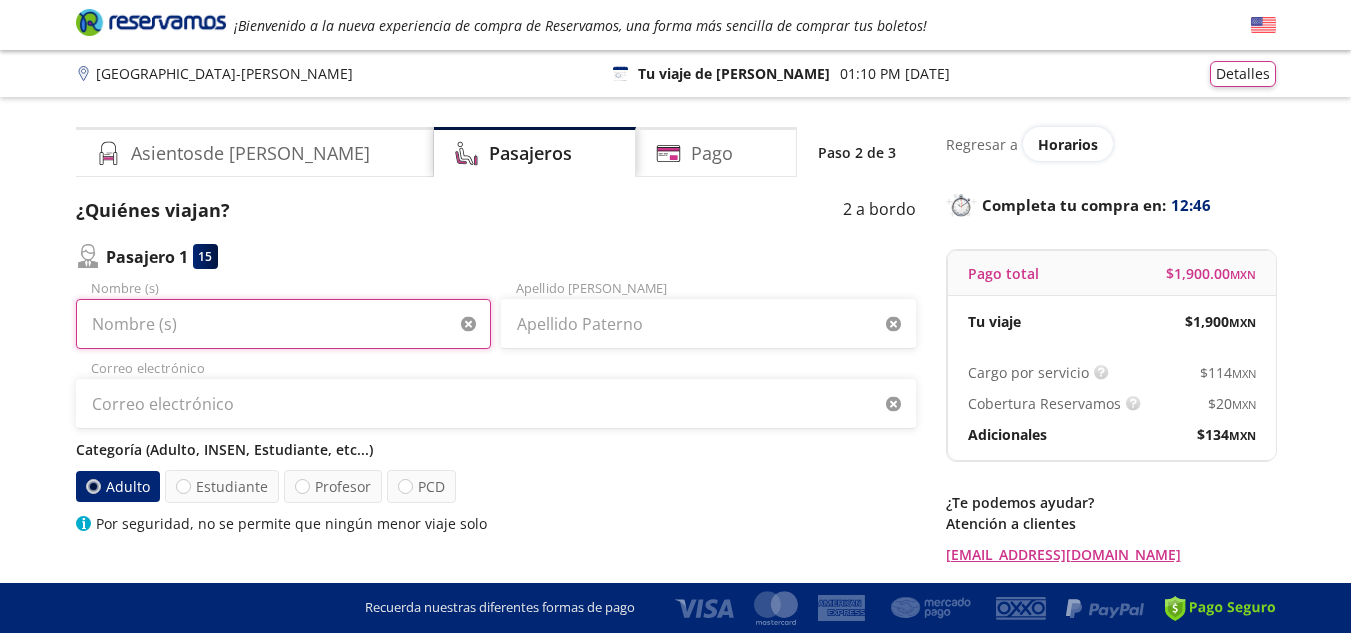 type on "[PERSON_NAME] DE [PERSON_NAME]" 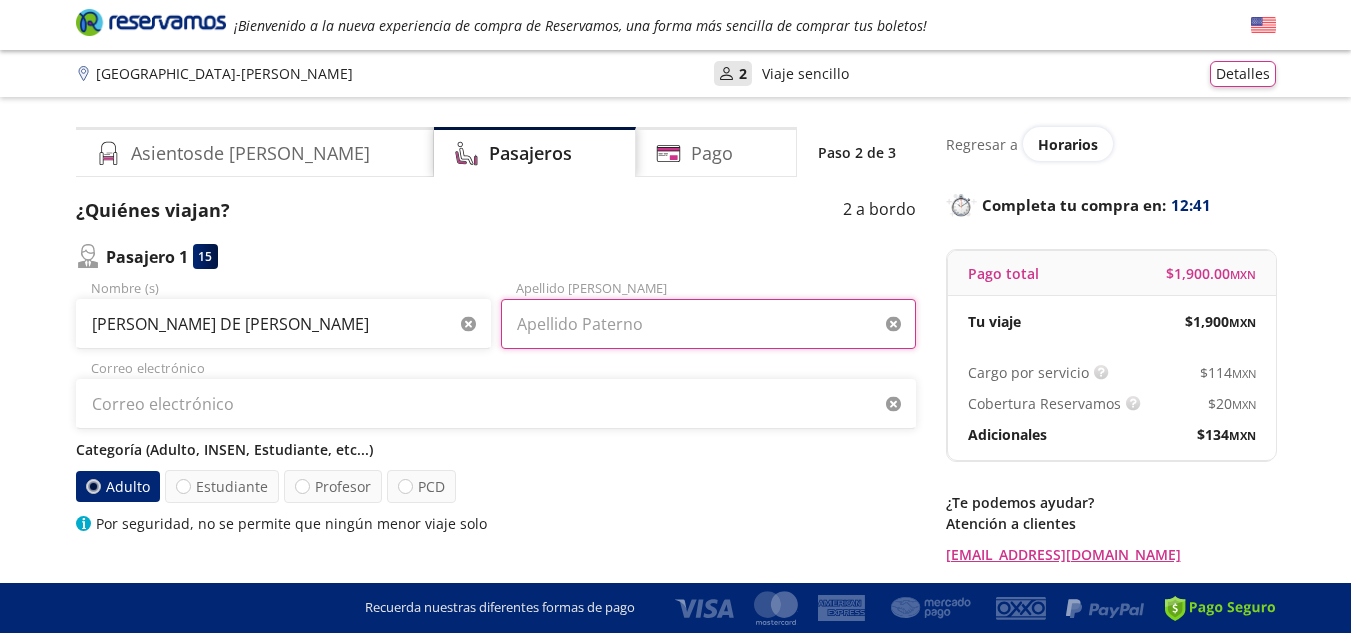 click on "Apellido [PERSON_NAME]" at bounding box center (708, 324) 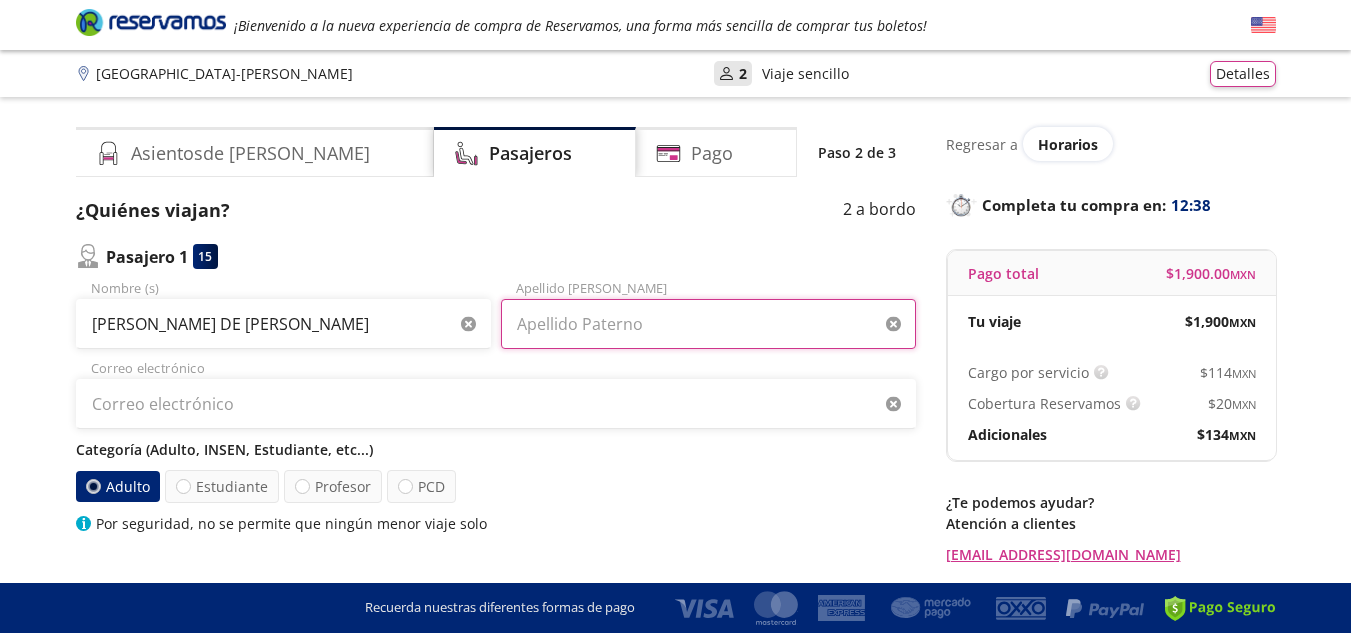 type on "[PERSON_NAME]" 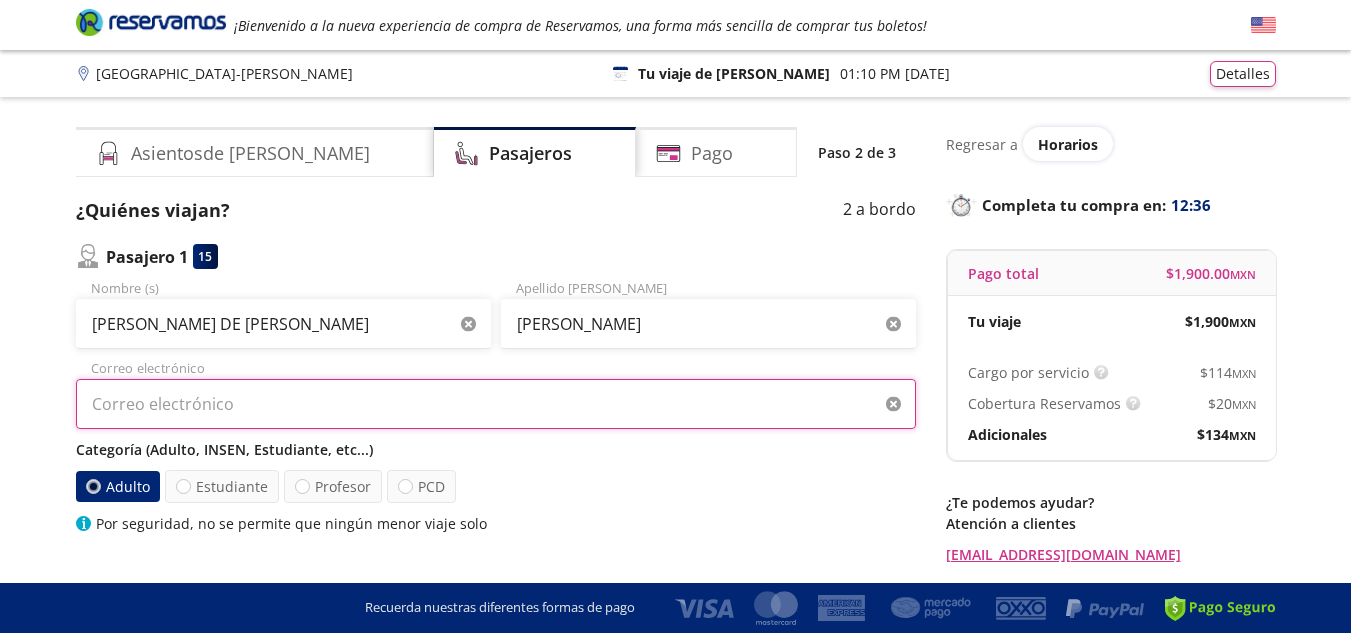 click on "Correo electrónico" at bounding box center [496, 404] 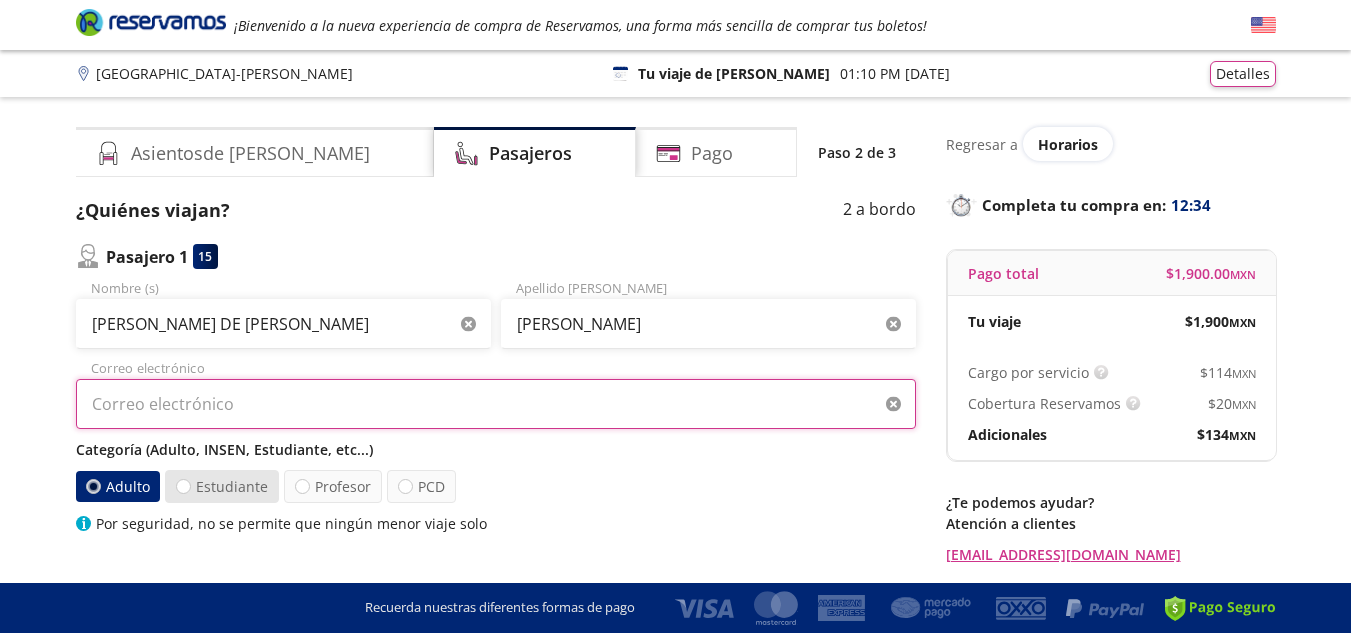 type on "[EMAIL_ADDRESS][DOMAIN_NAME]" 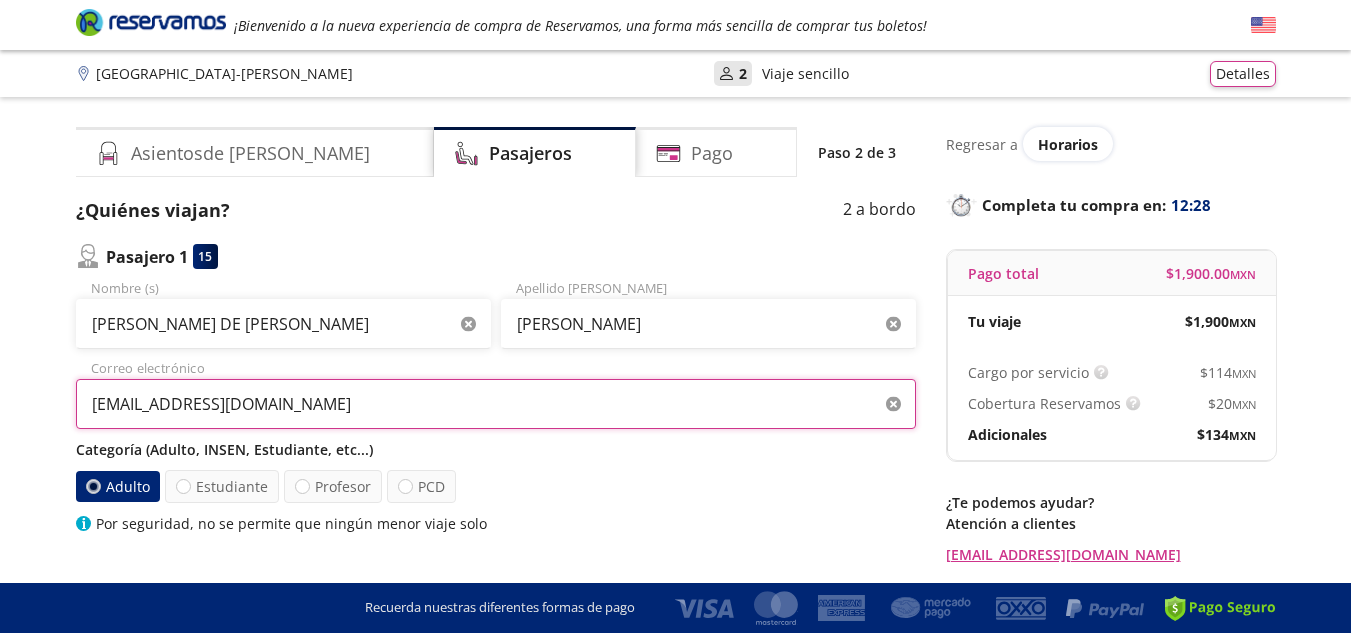 scroll, scrollTop: 553, scrollLeft: 0, axis: vertical 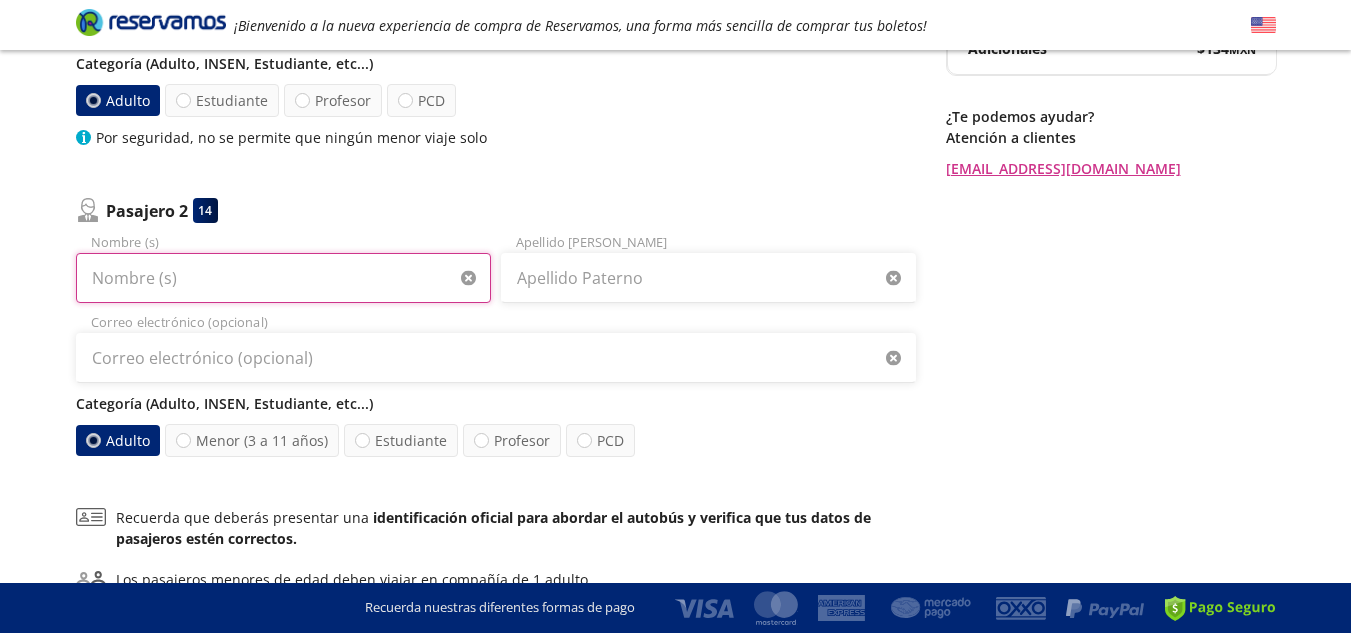 click on "Nombre (s)" at bounding box center (283, 278) 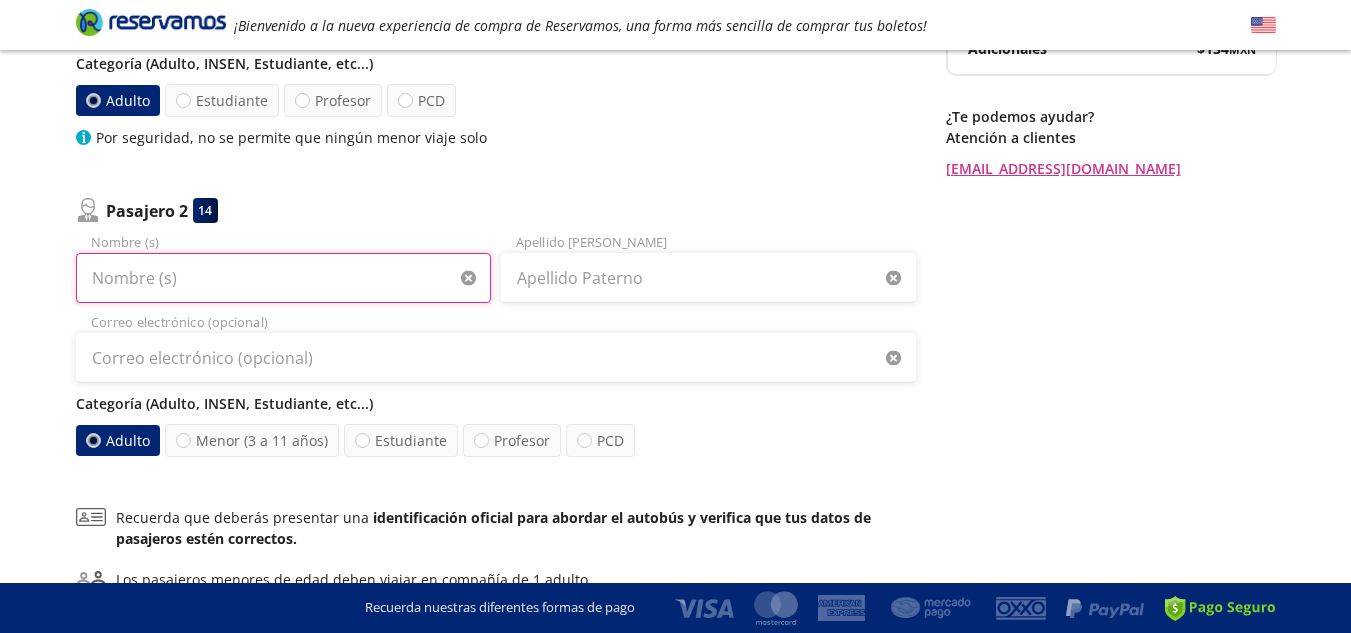 type on "[PERSON_NAME]" 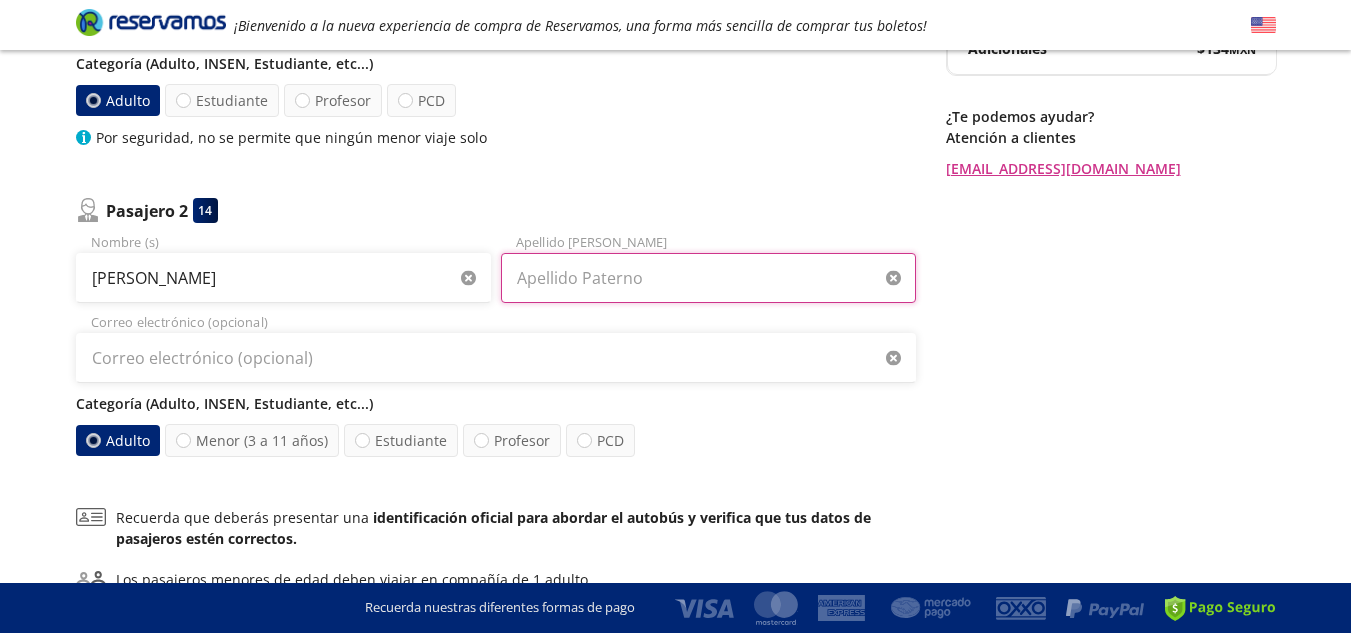 click on "Apellido [PERSON_NAME]" at bounding box center (708, 278) 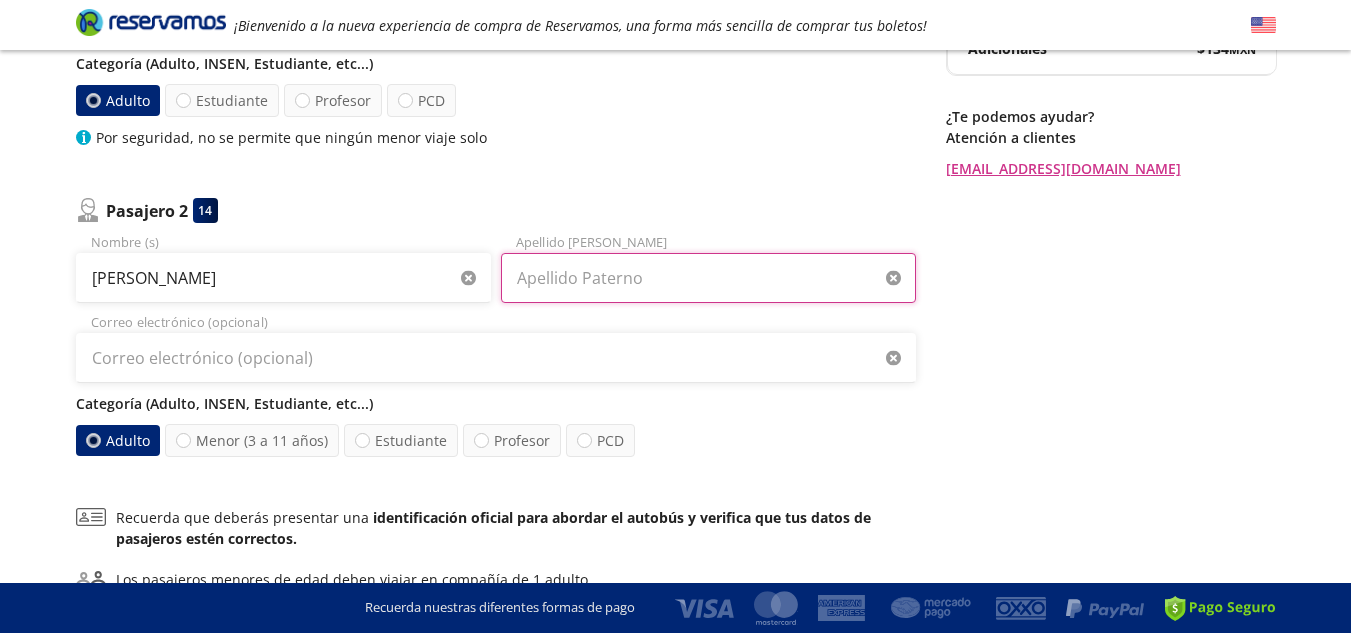 type on "[PERSON_NAME]" 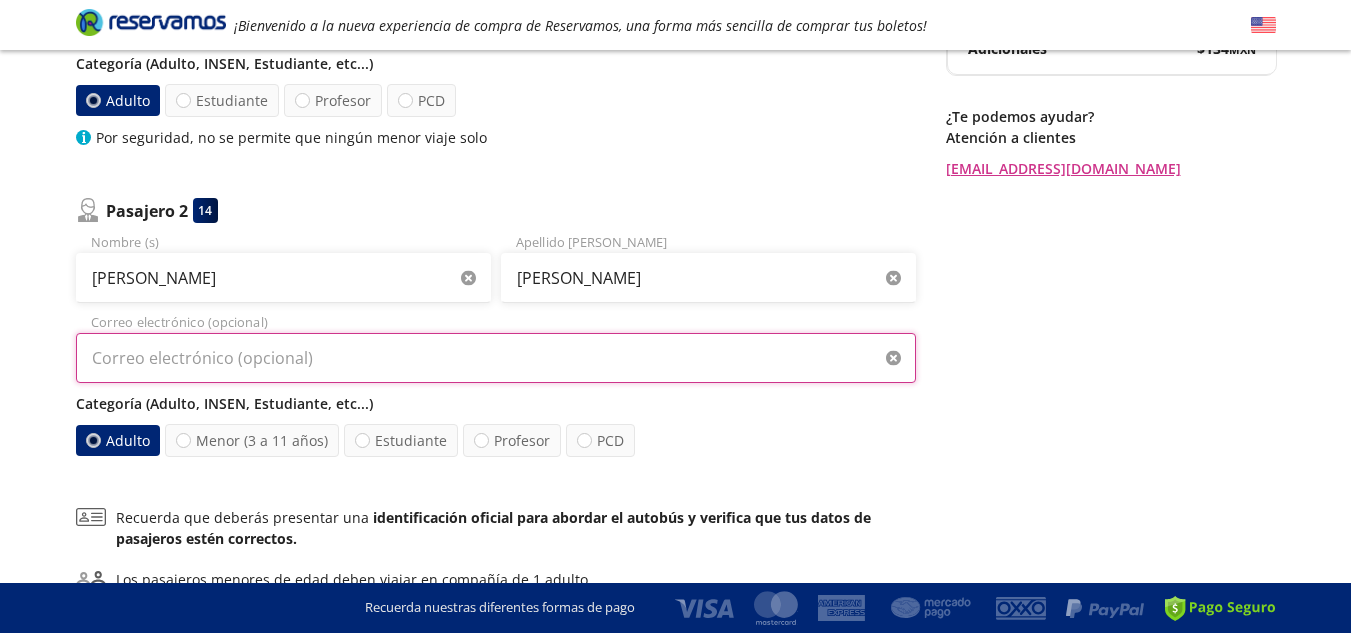 click on "Correo electrónico (opcional)" at bounding box center [496, 358] 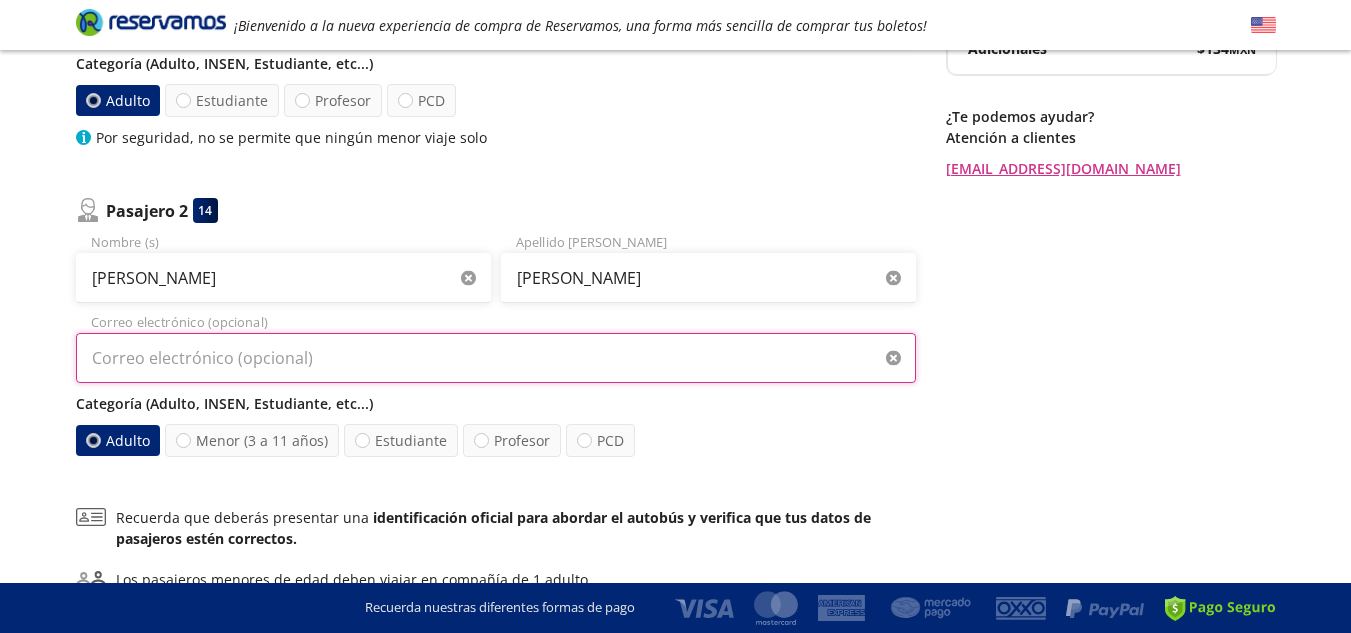 type on "[EMAIL_ADDRESS][DOMAIN_NAME]" 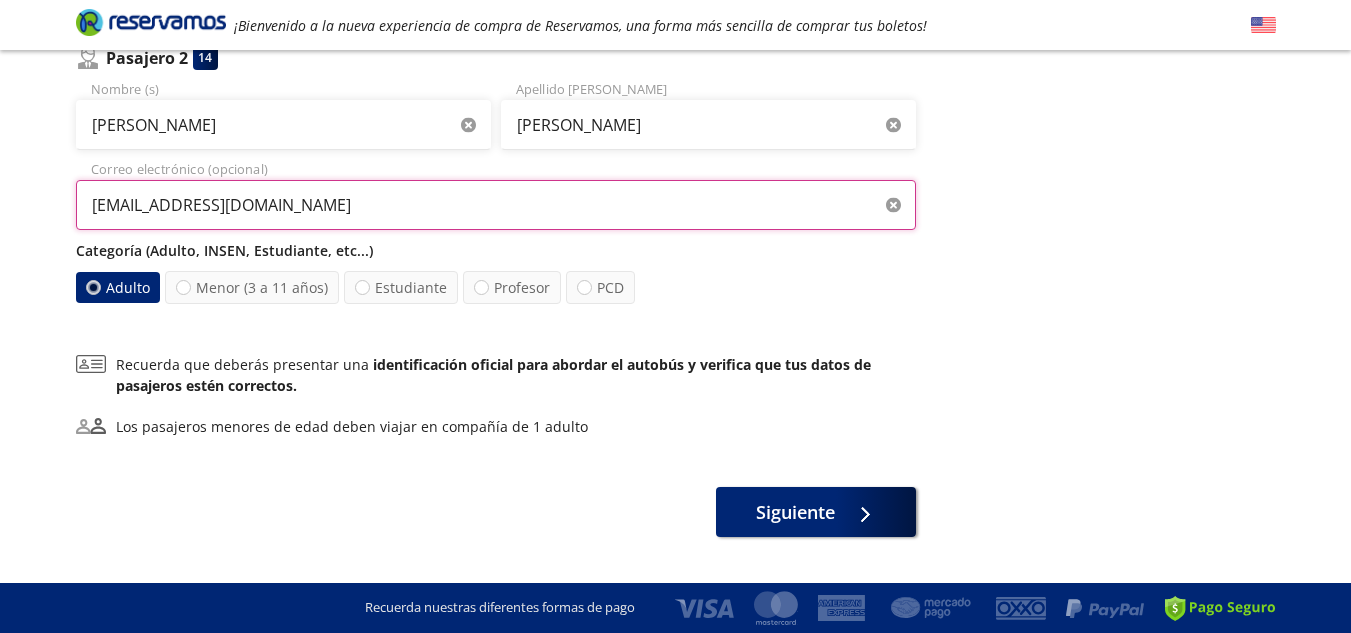 scroll, scrollTop: 546, scrollLeft: 0, axis: vertical 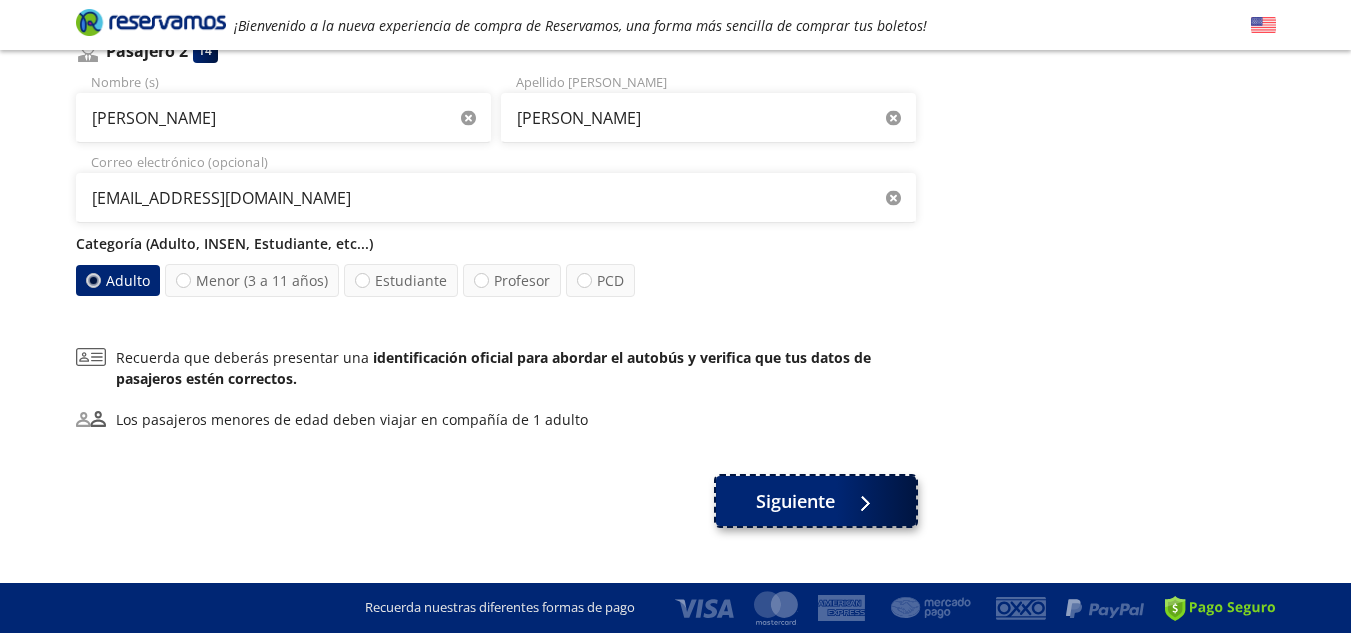click on "Siguiente" at bounding box center [795, 501] 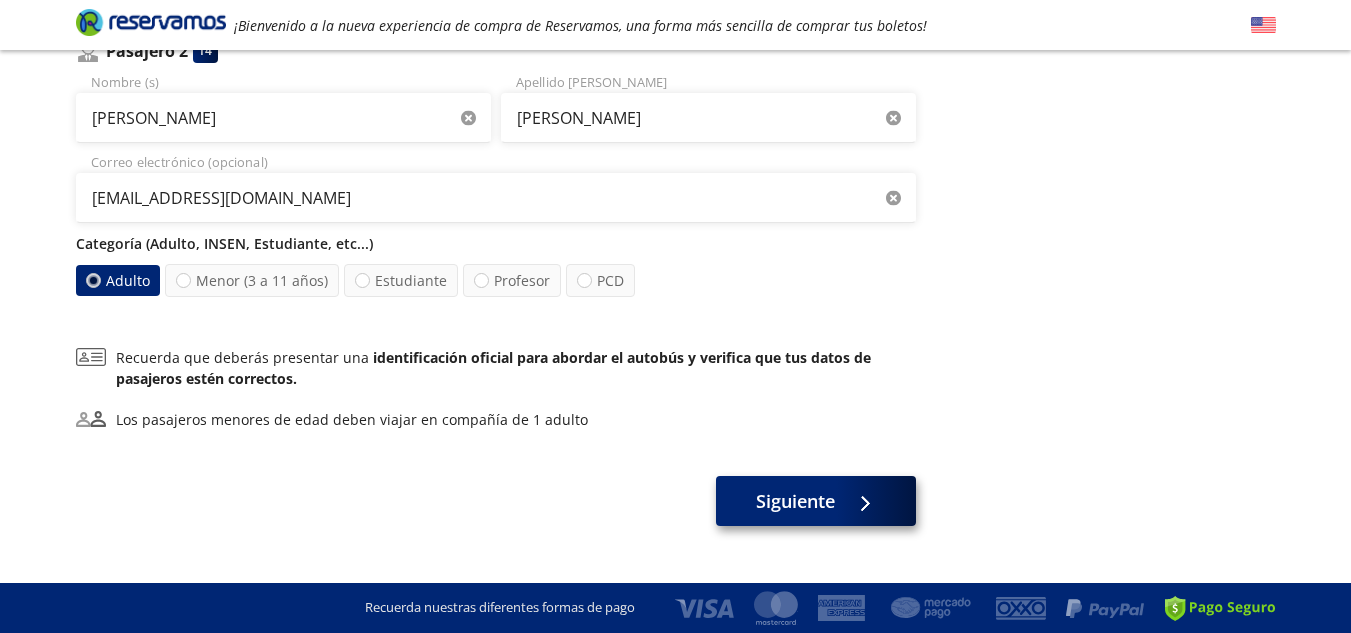 scroll, scrollTop: 0, scrollLeft: 0, axis: both 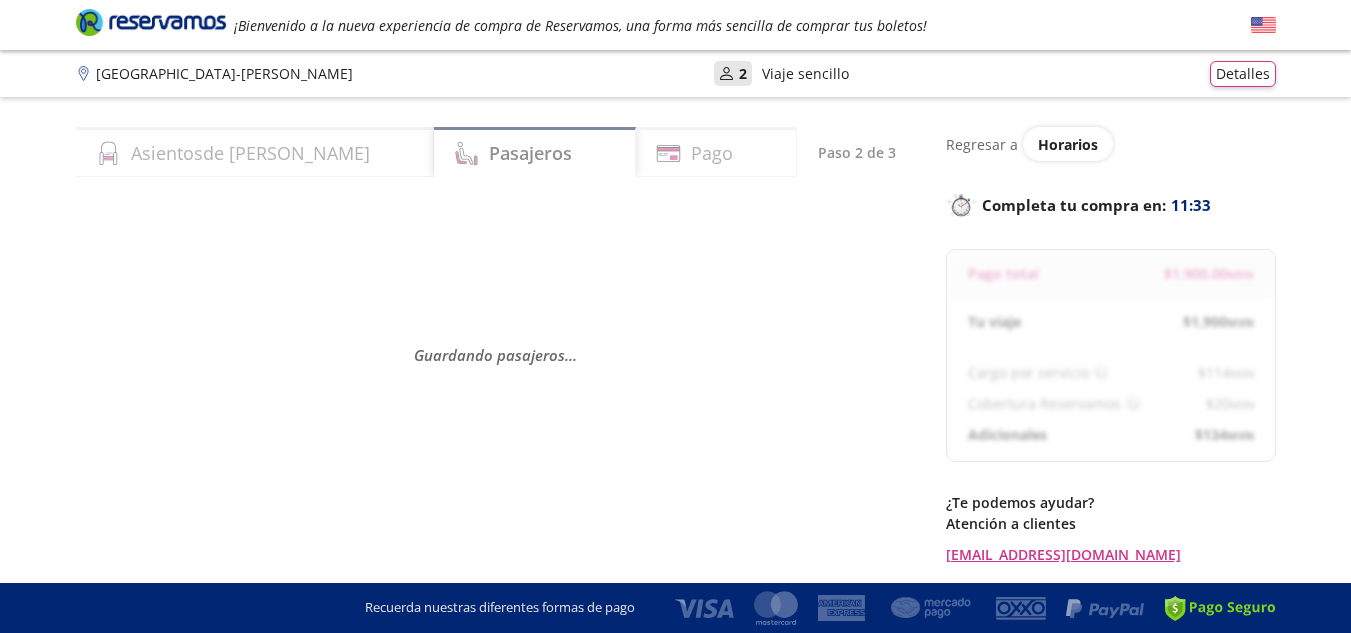 select on "MX" 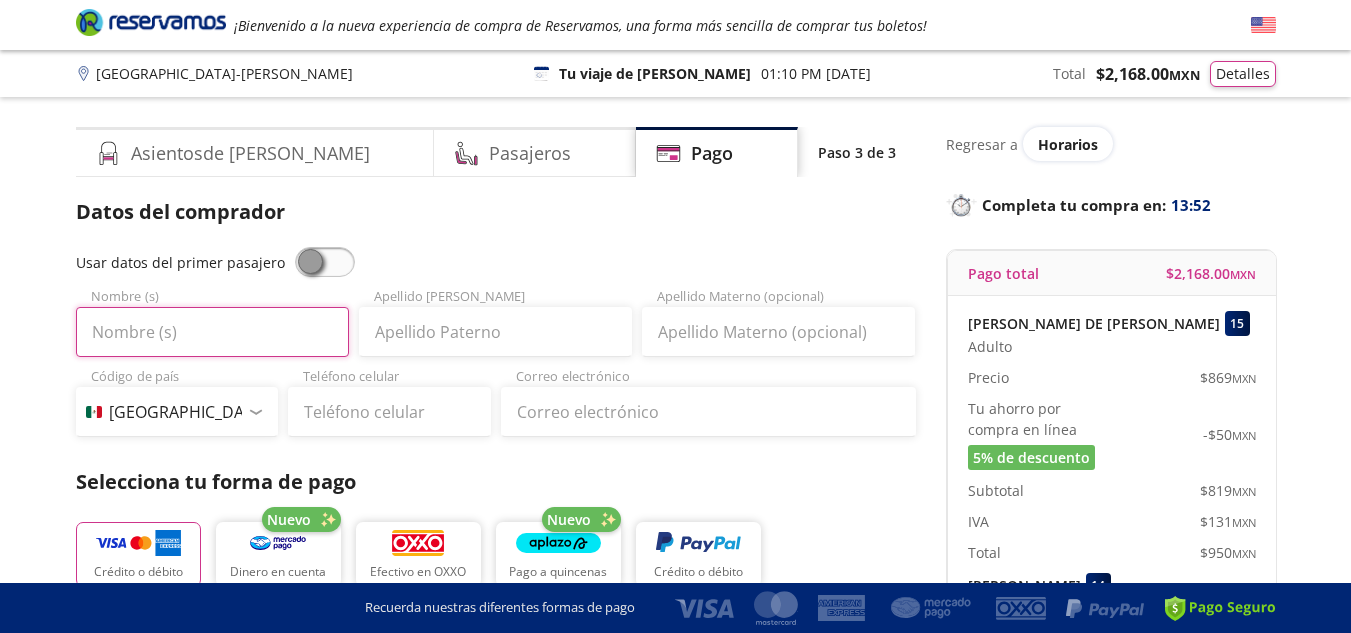 click on "Nombre (s)" at bounding box center [212, 332] 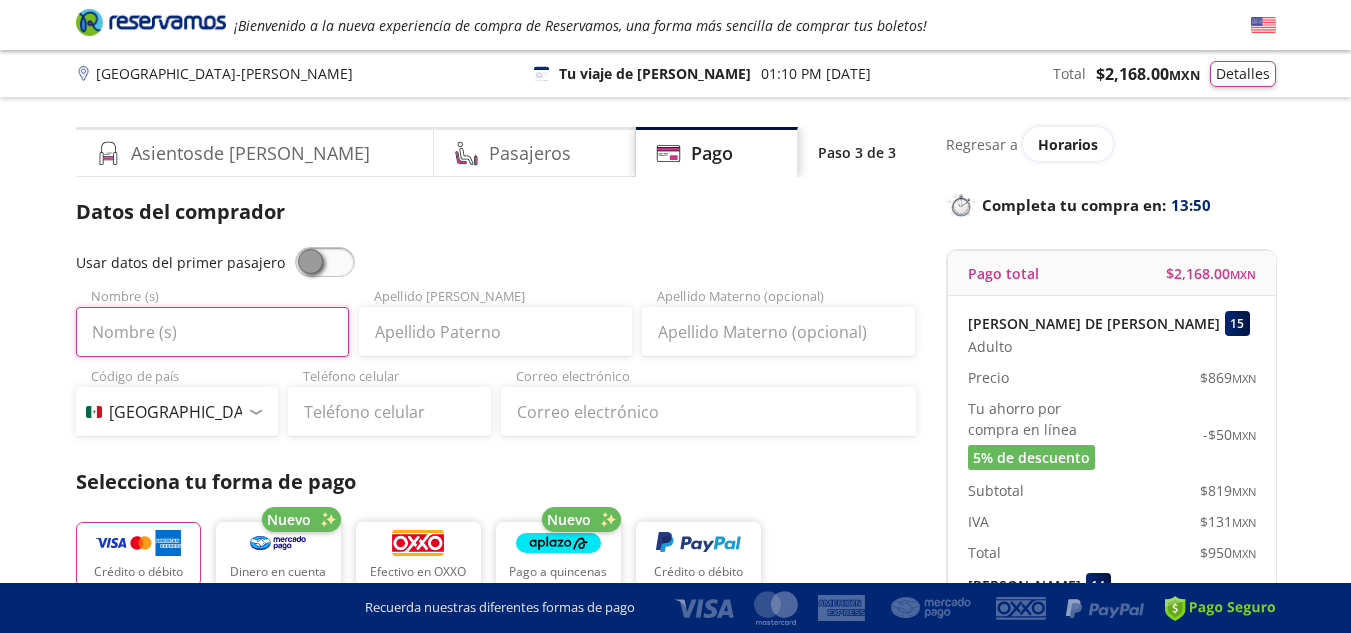 type on "[PERSON_NAME]" 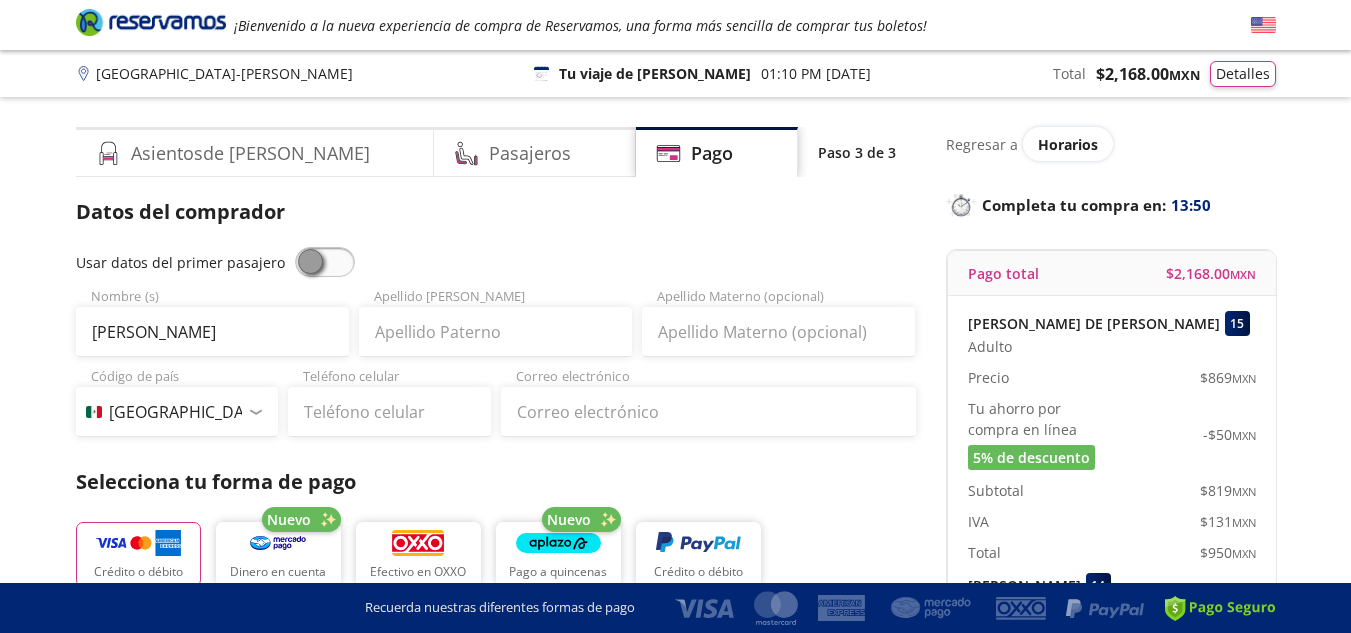 type on "[PERSON_NAME]" 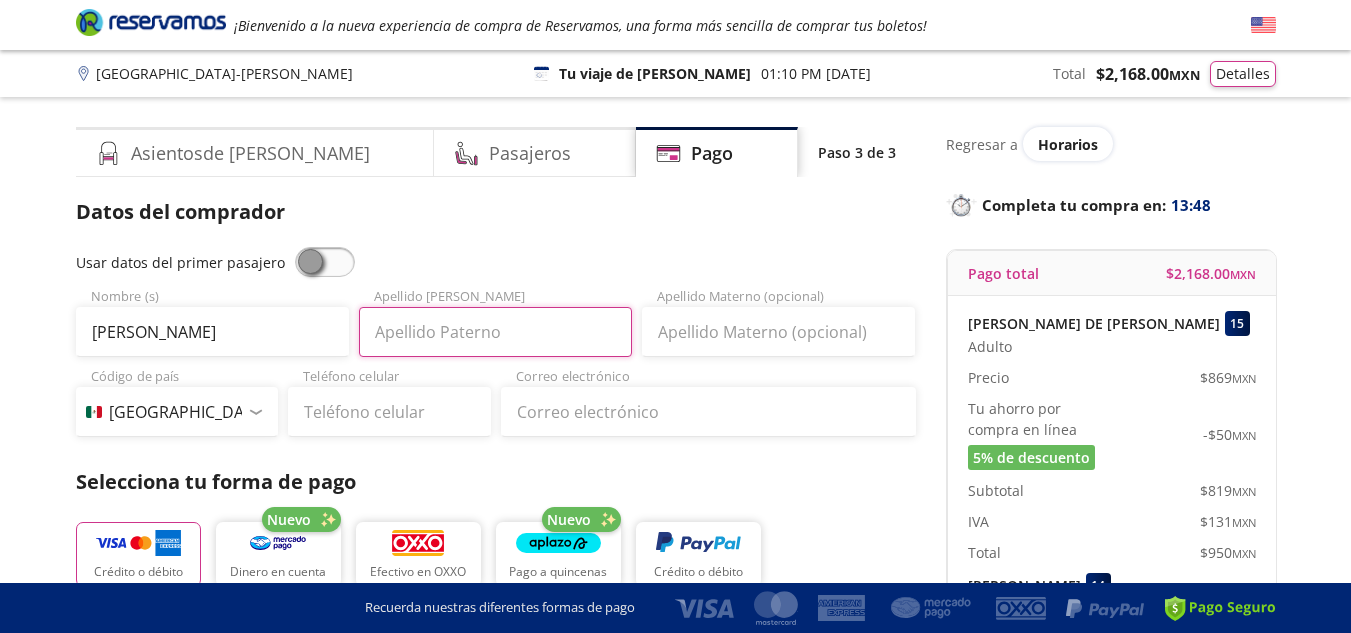click on "Apellido [PERSON_NAME]" at bounding box center [495, 332] 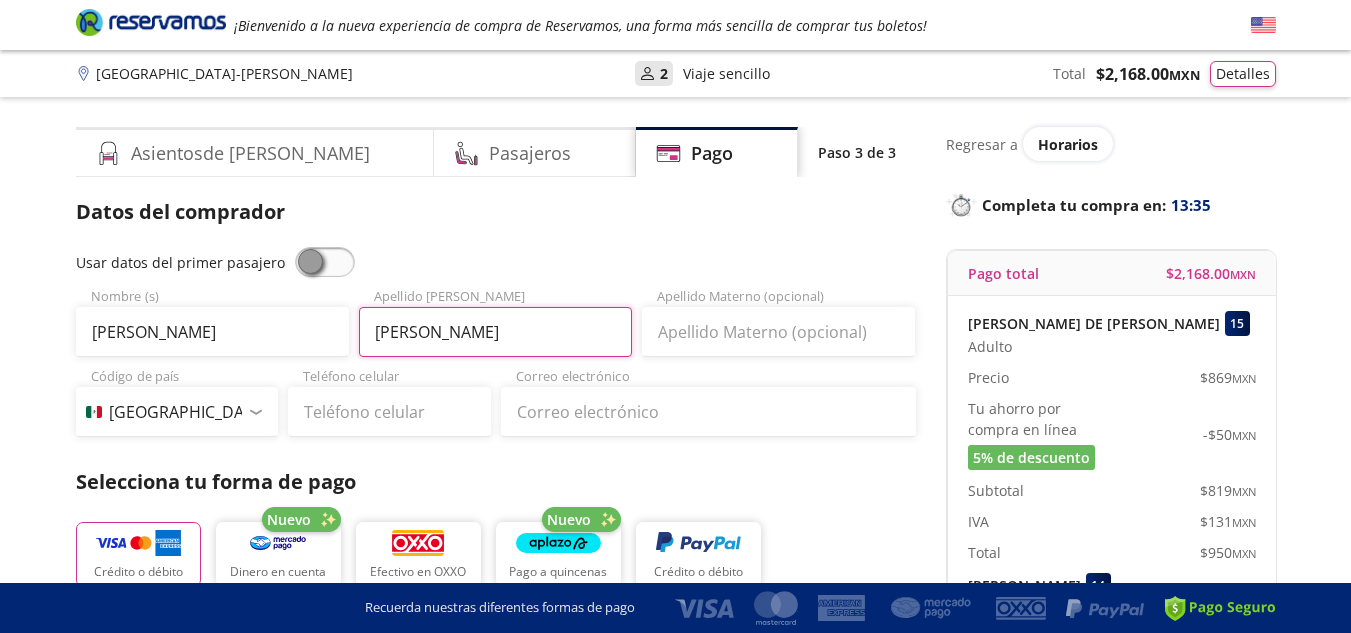 type on "[PERSON_NAME]" 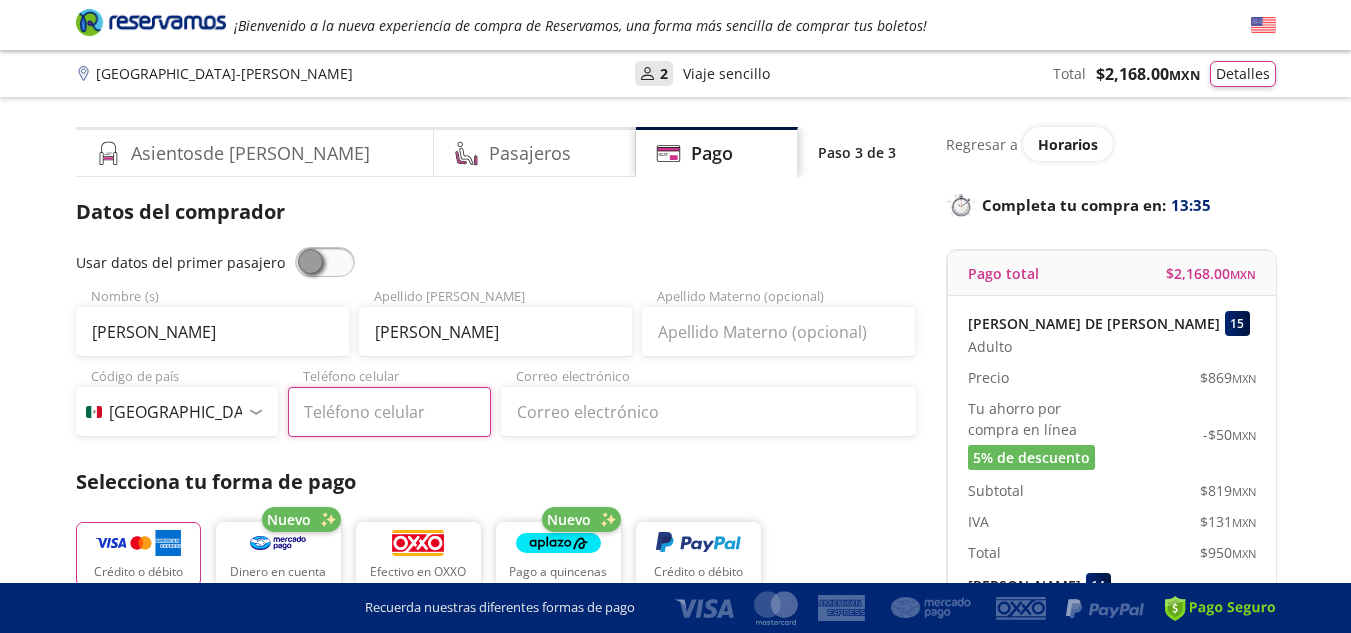 click on "Teléfono celular" at bounding box center [389, 412] 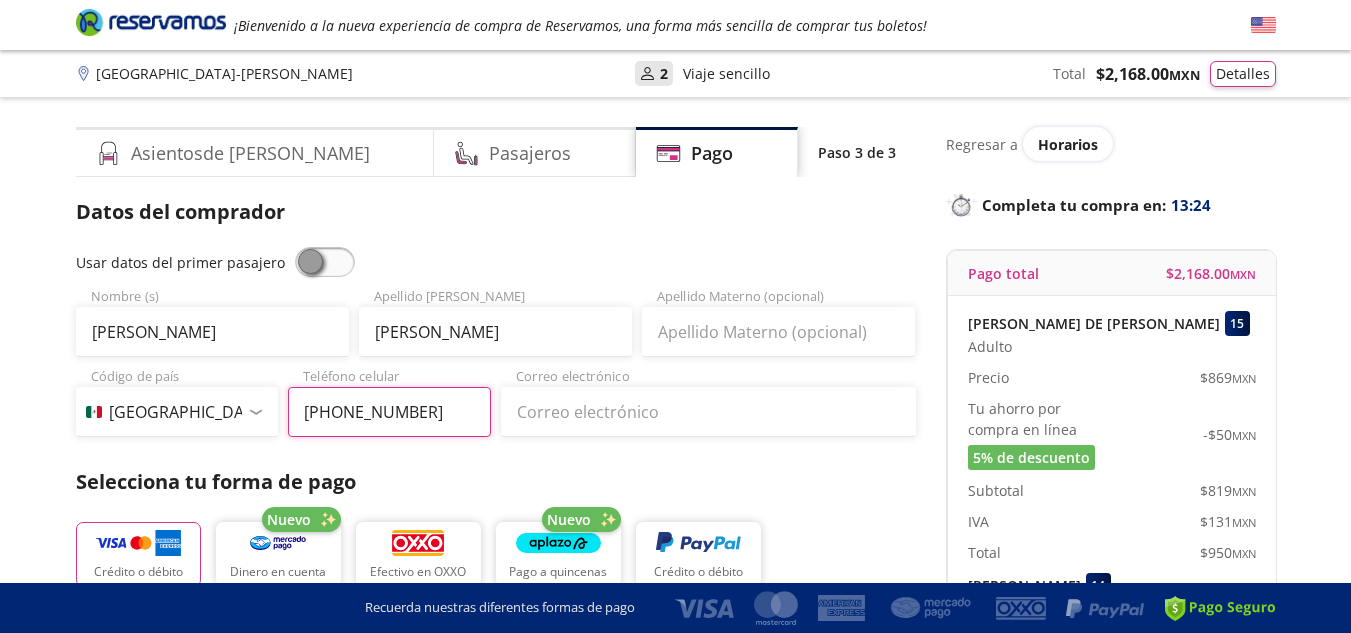 type on "[PHONE_NUMBER]" 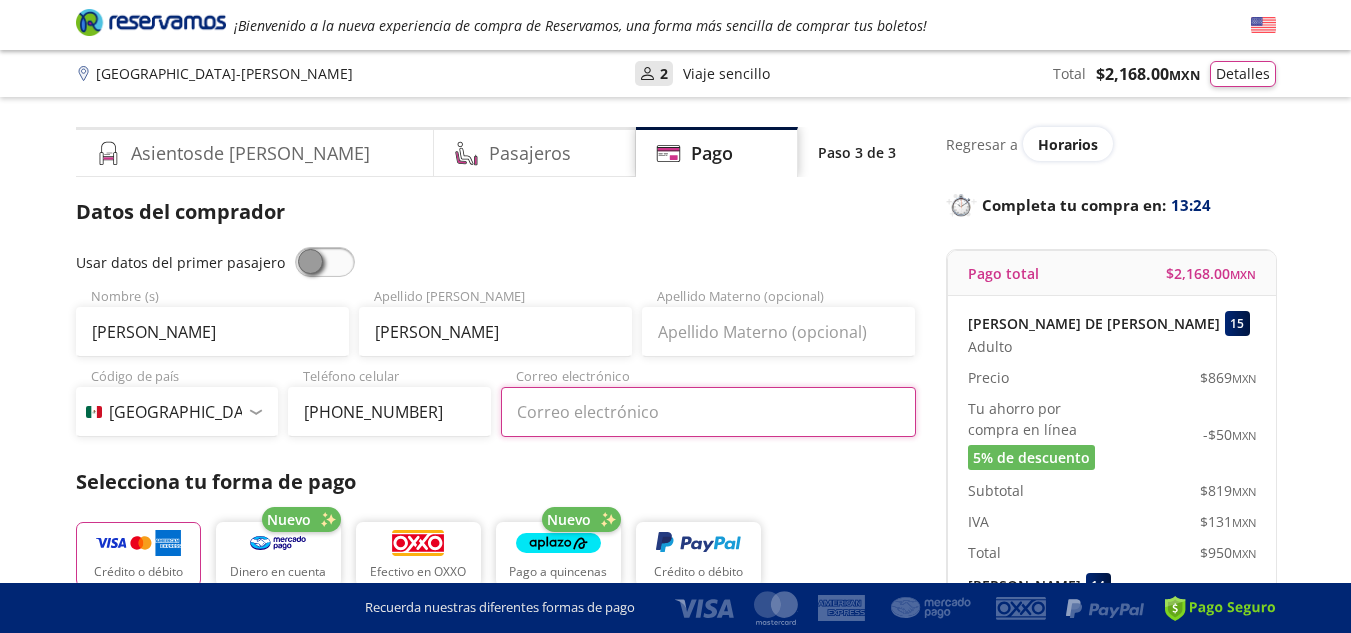 click on "Correo electrónico" at bounding box center (708, 412) 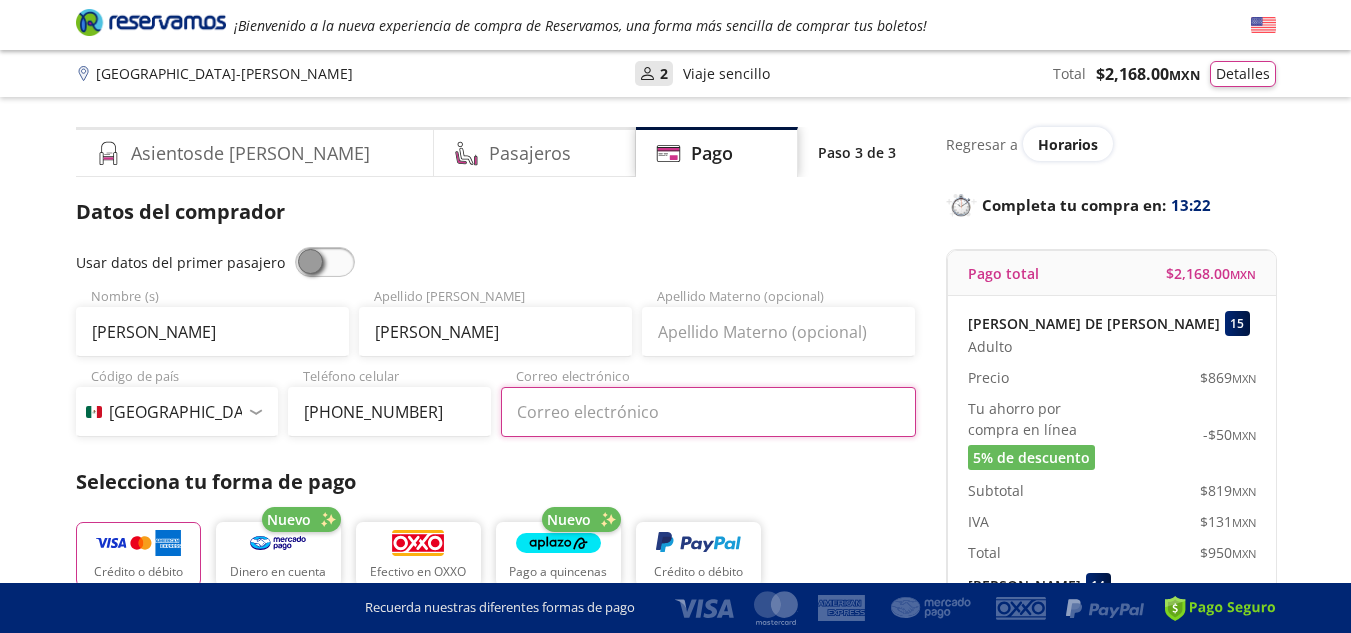 type on "[EMAIL_ADDRESS][DOMAIN_NAME]" 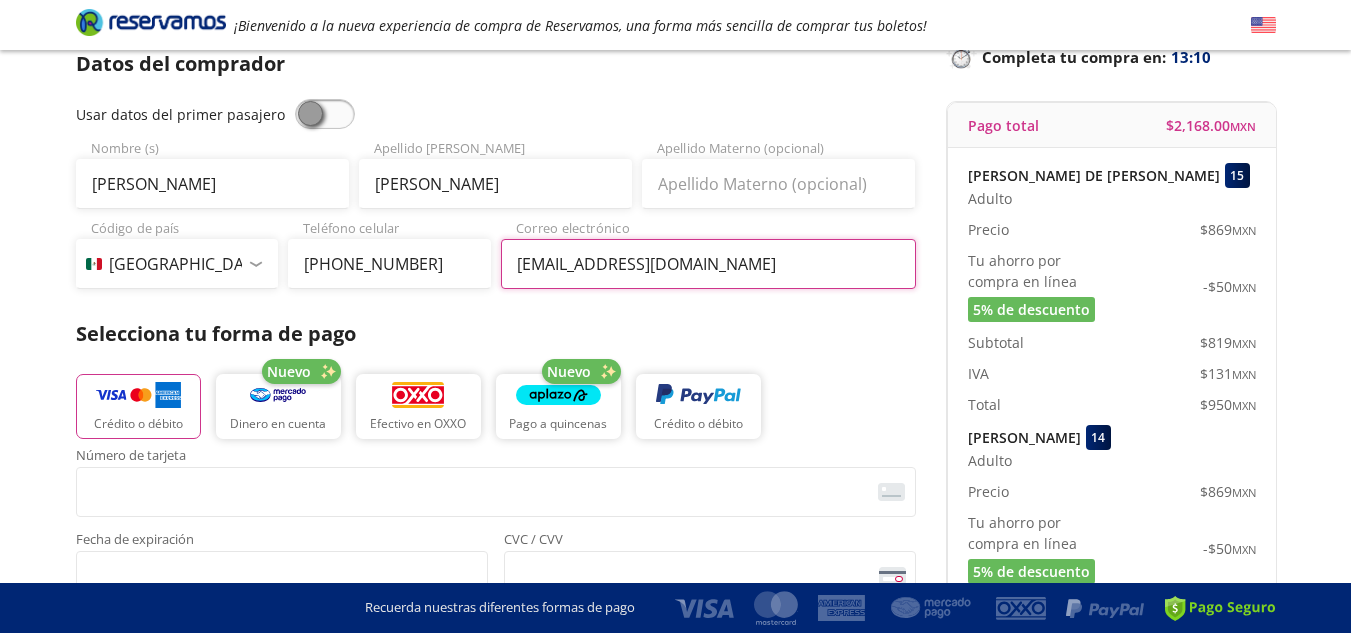 scroll, scrollTop: 160, scrollLeft: 0, axis: vertical 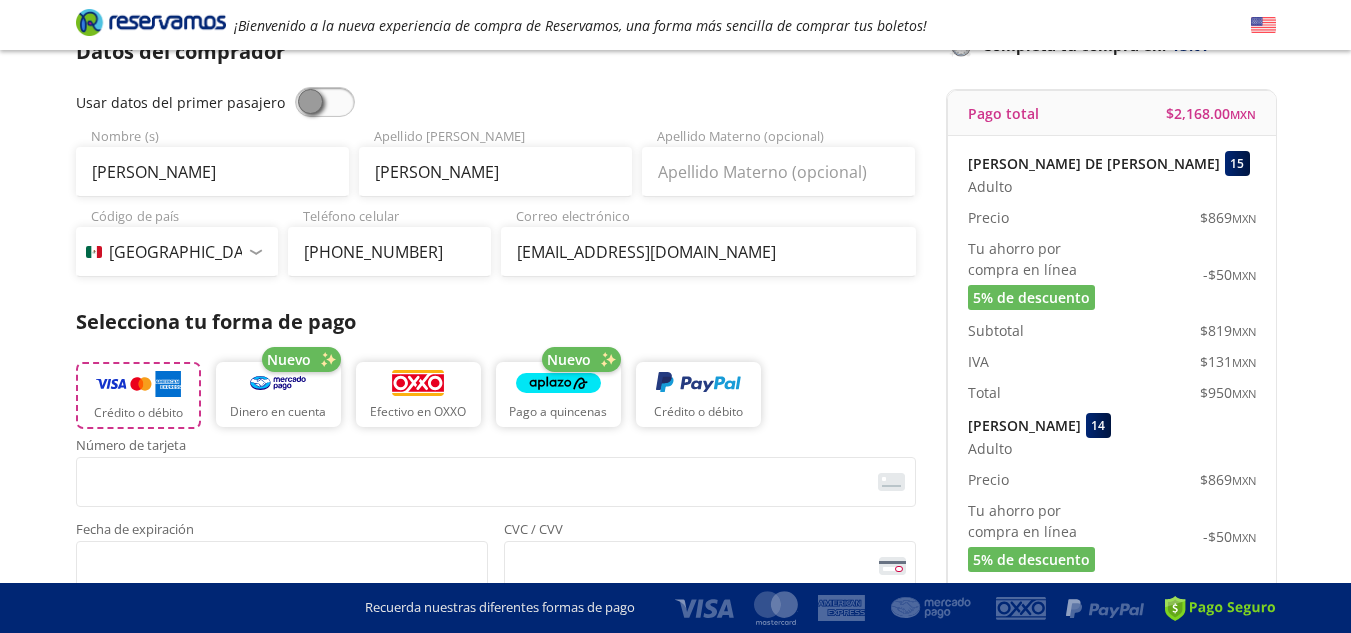 click on "Crédito o débito" at bounding box center [138, 395] 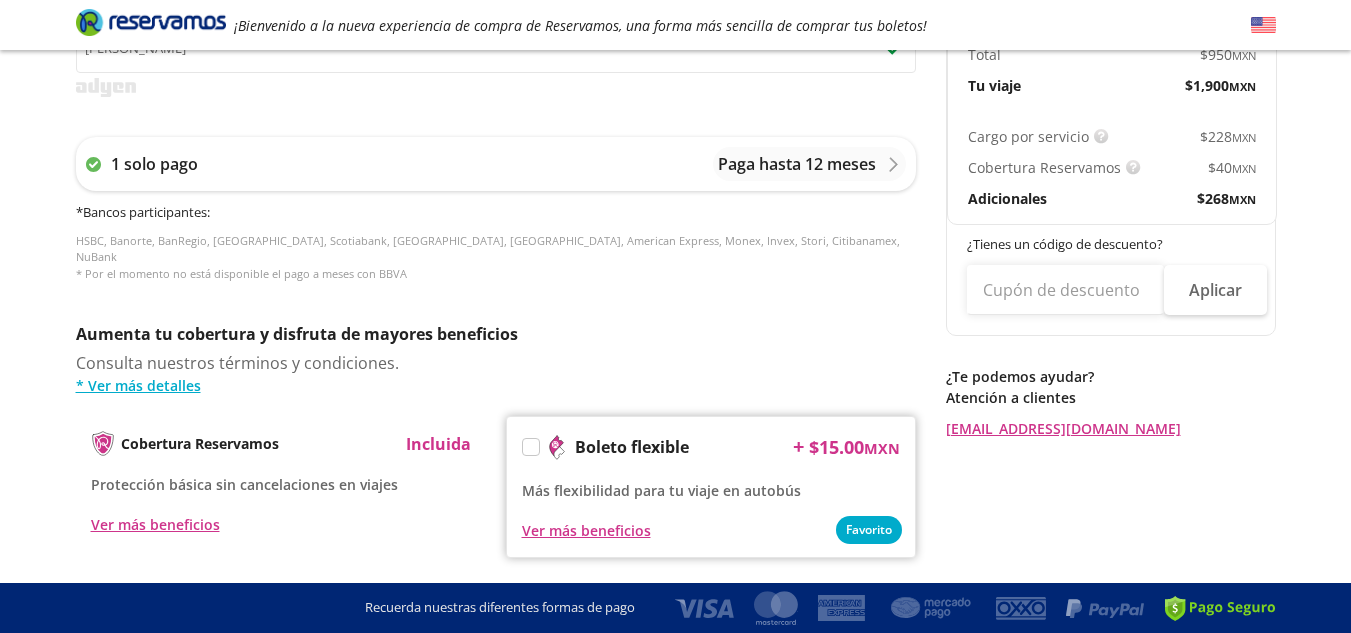 scroll, scrollTop: 800, scrollLeft: 0, axis: vertical 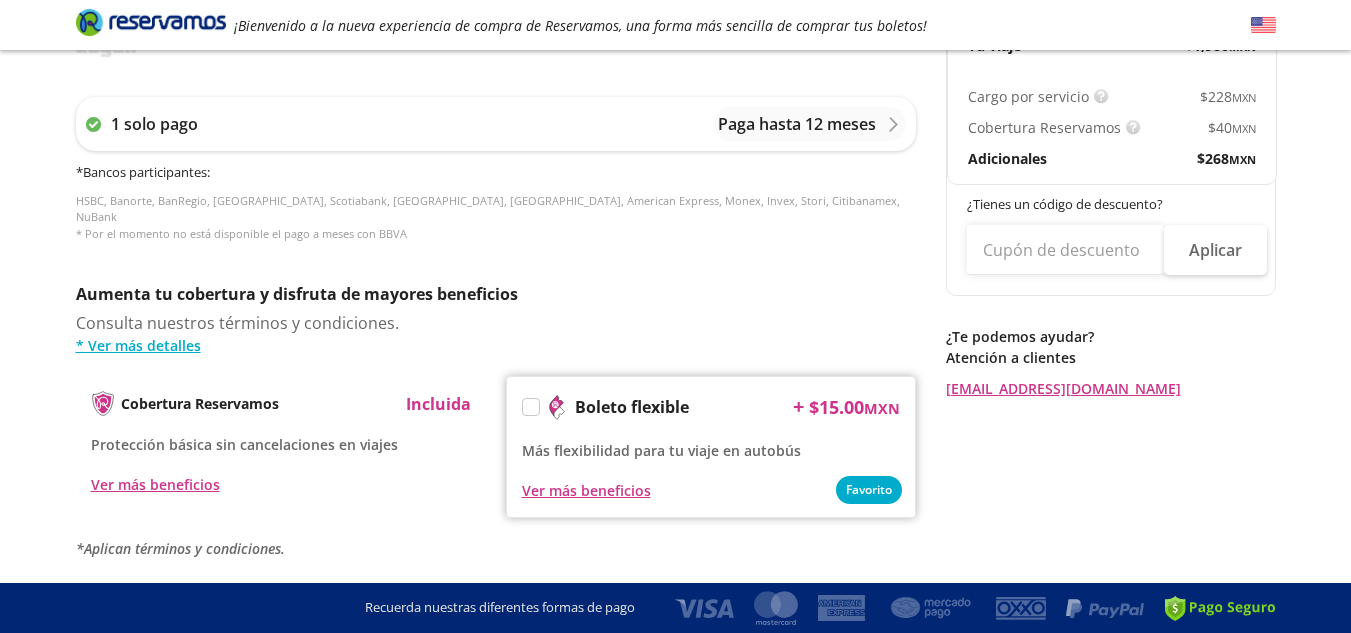 click at bounding box center [531, 407] 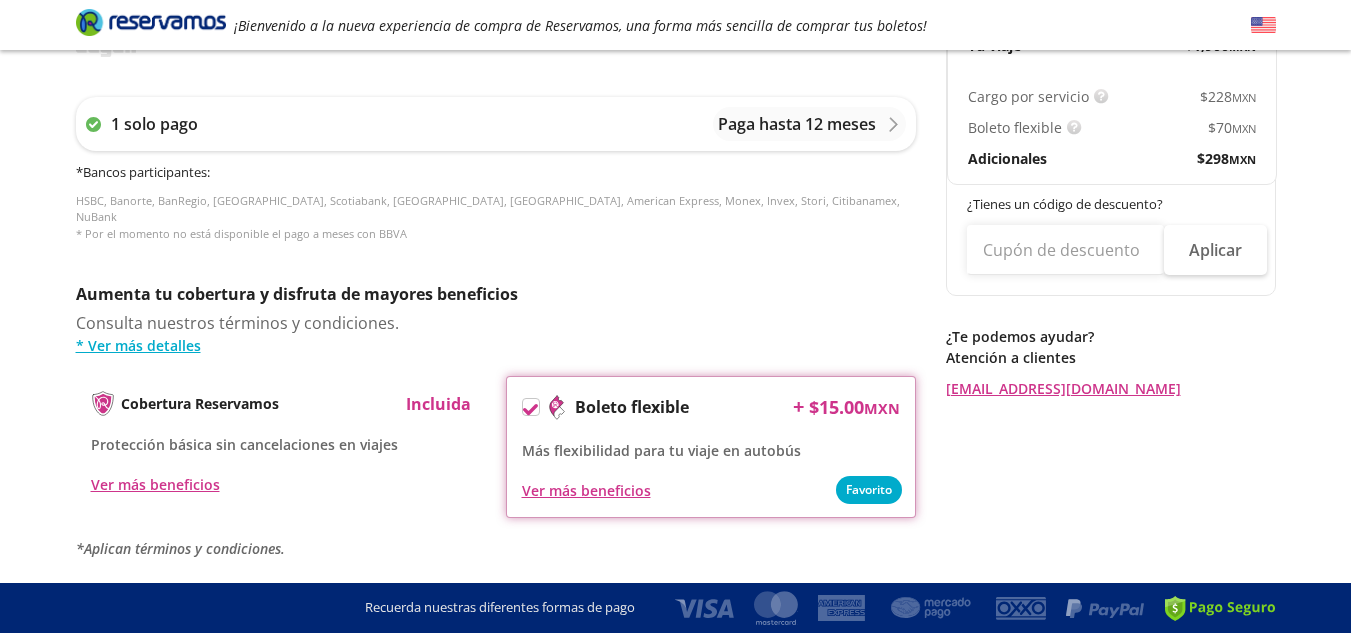 scroll, scrollTop: 247, scrollLeft: 0, axis: vertical 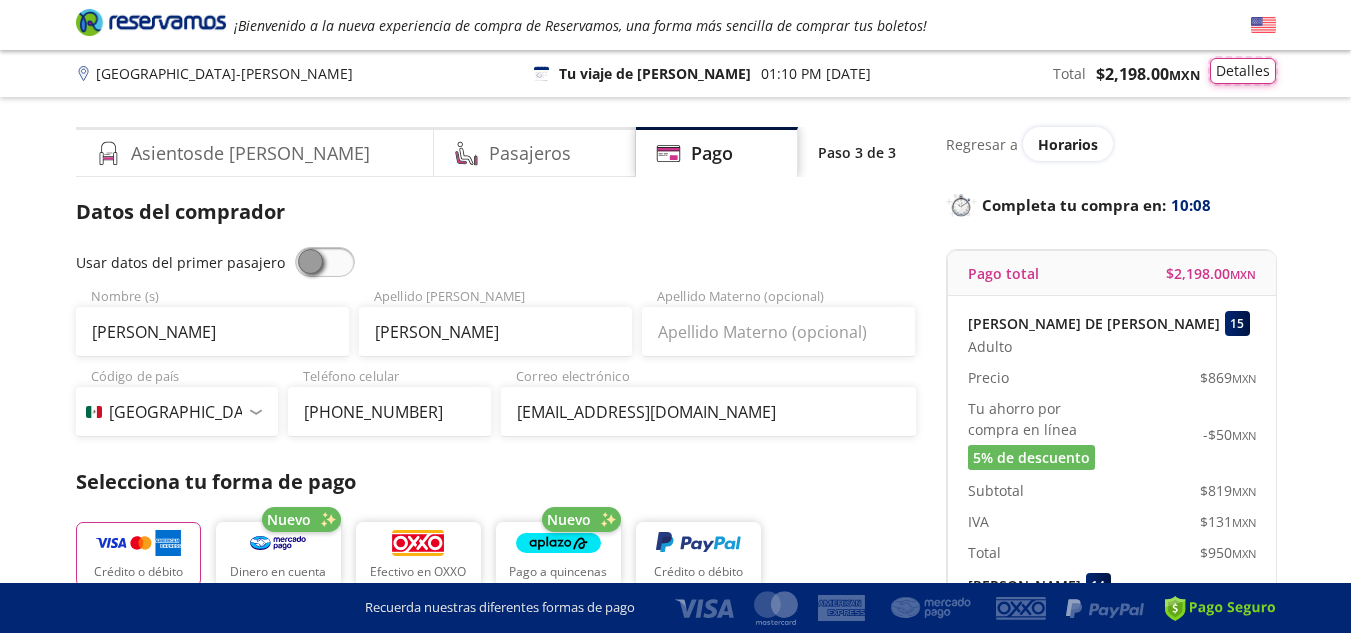 click on "Detalles" at bounding box center [1243, 71] 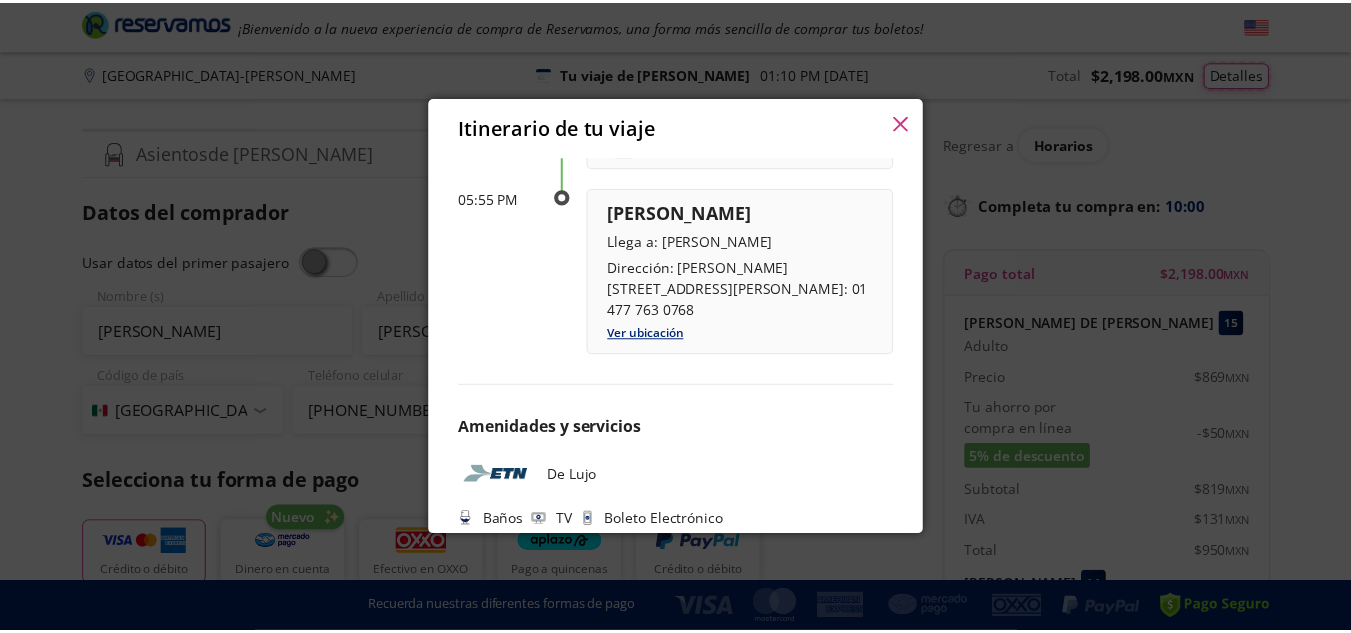 scroll, scrollTop: 290, scrollLeft: 0, axis: vertical 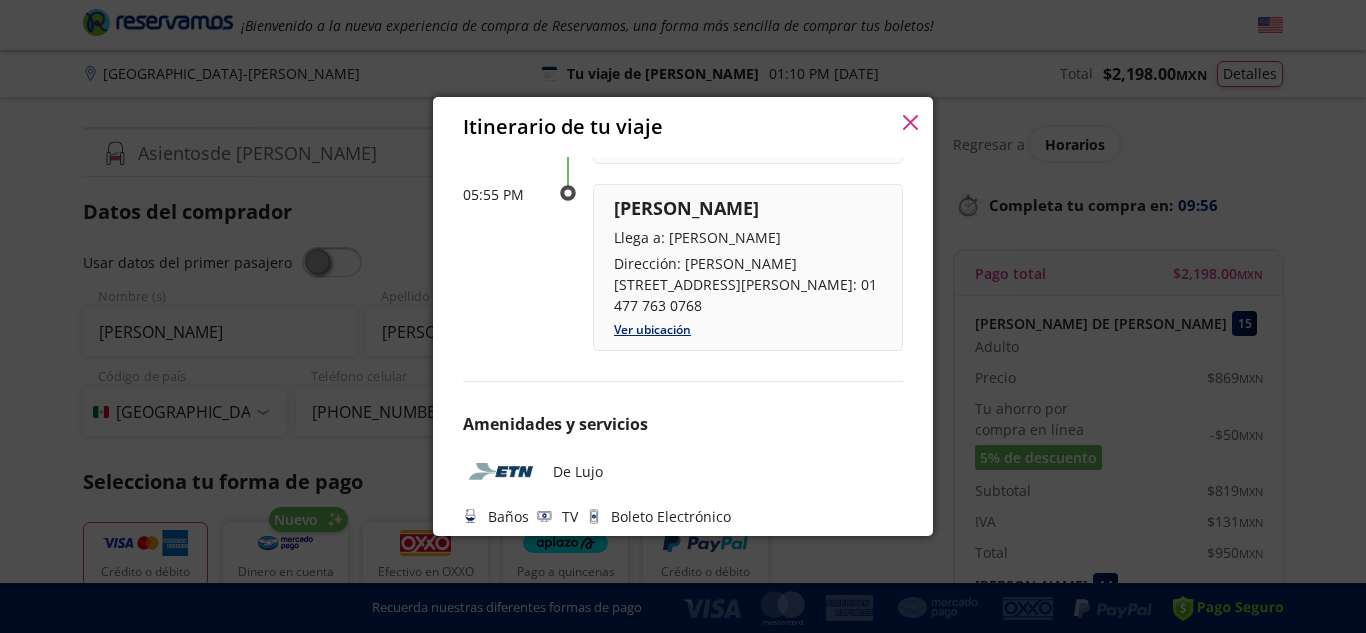 click on "Itinerario de tu viaje" at bounding box center [683, 127] 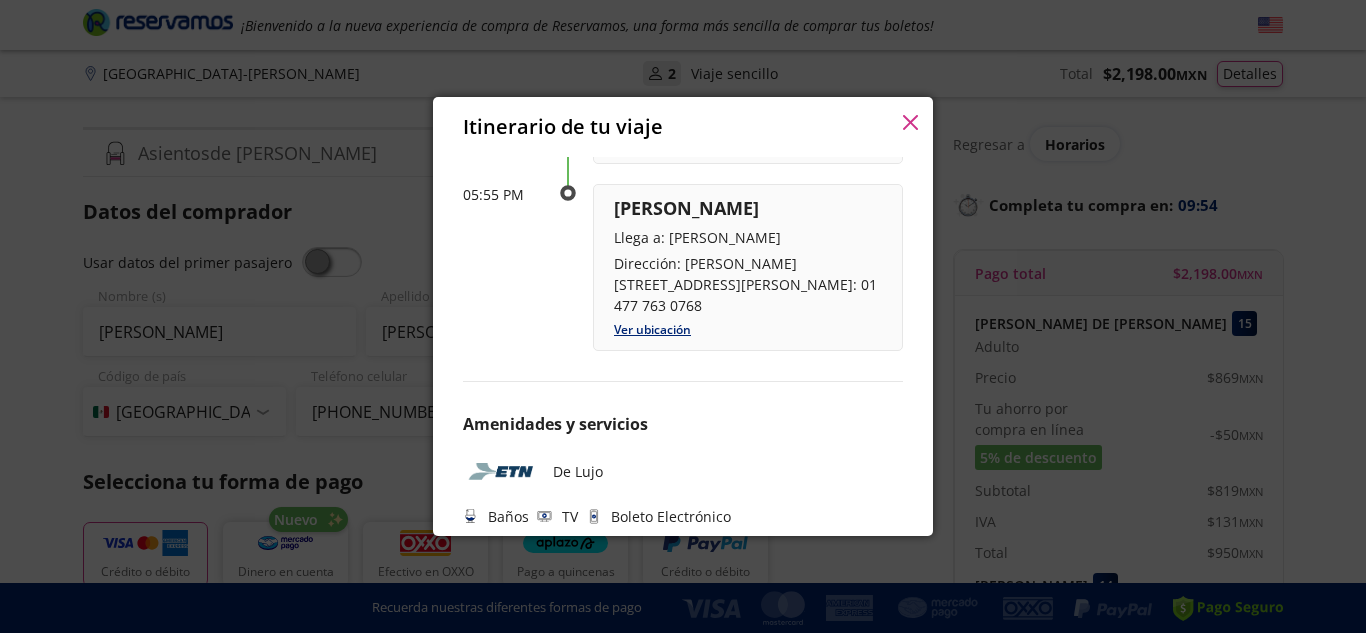 click 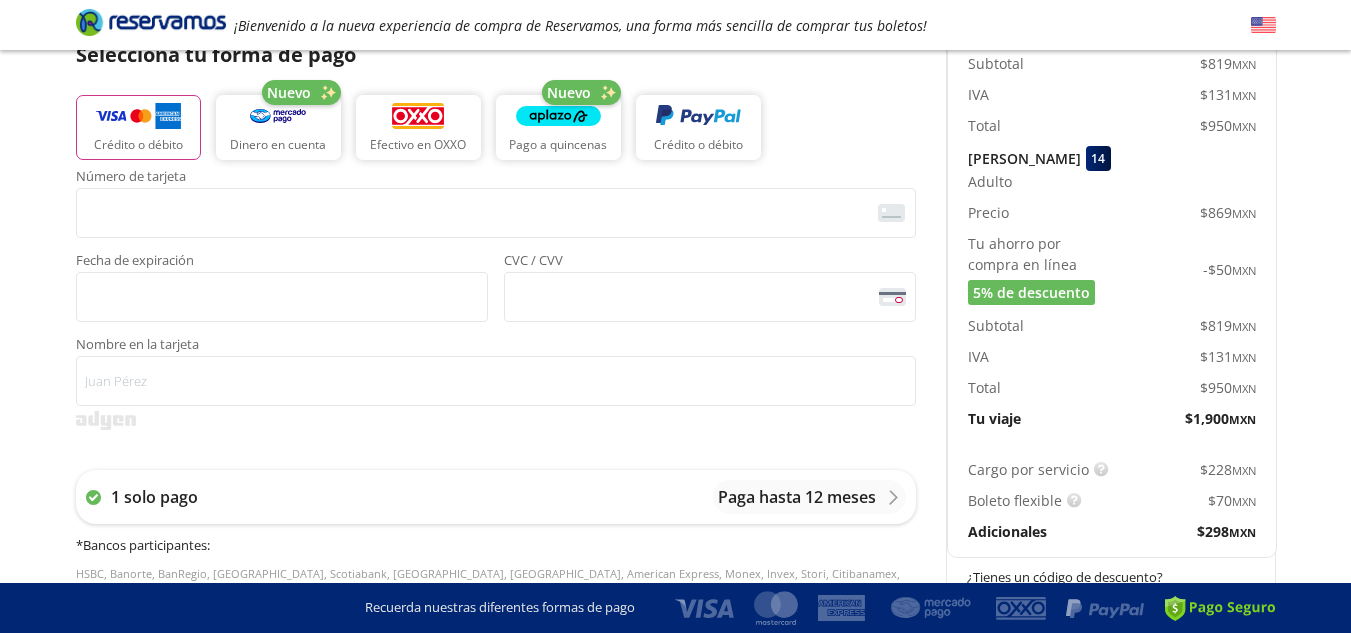 scroll, scrollTop: 440, scrollLeft: 0, axis: vertical 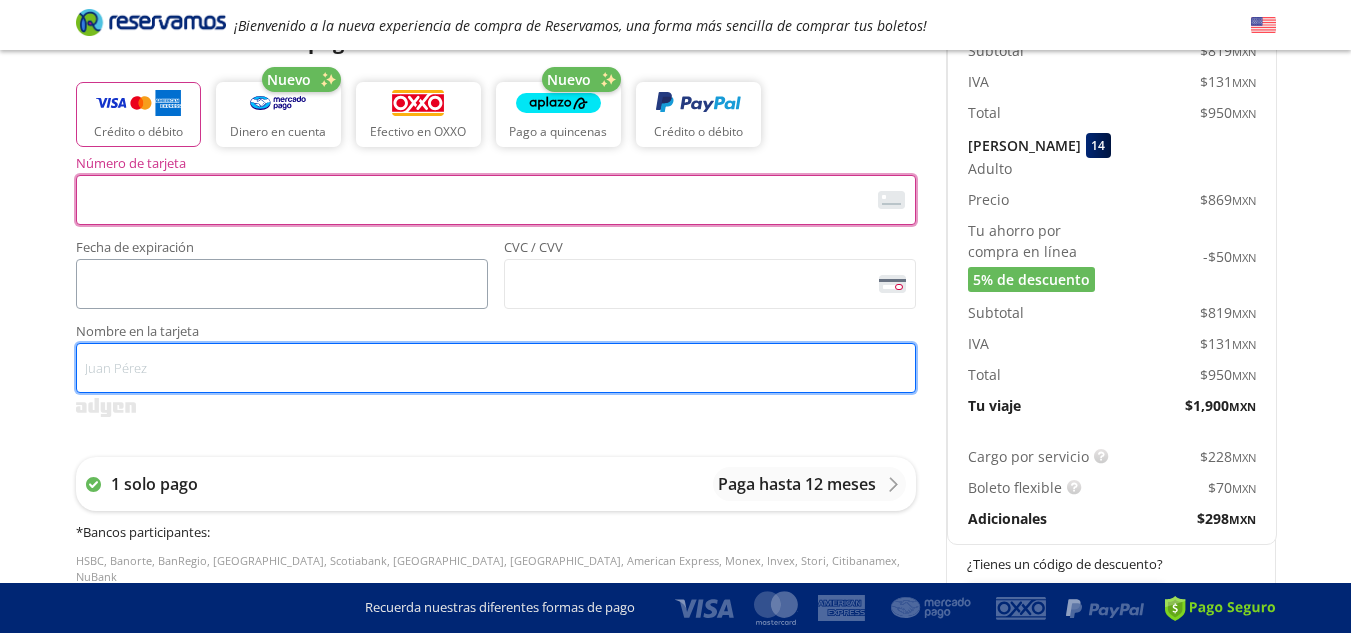 type on "[PERSON_NAME]" 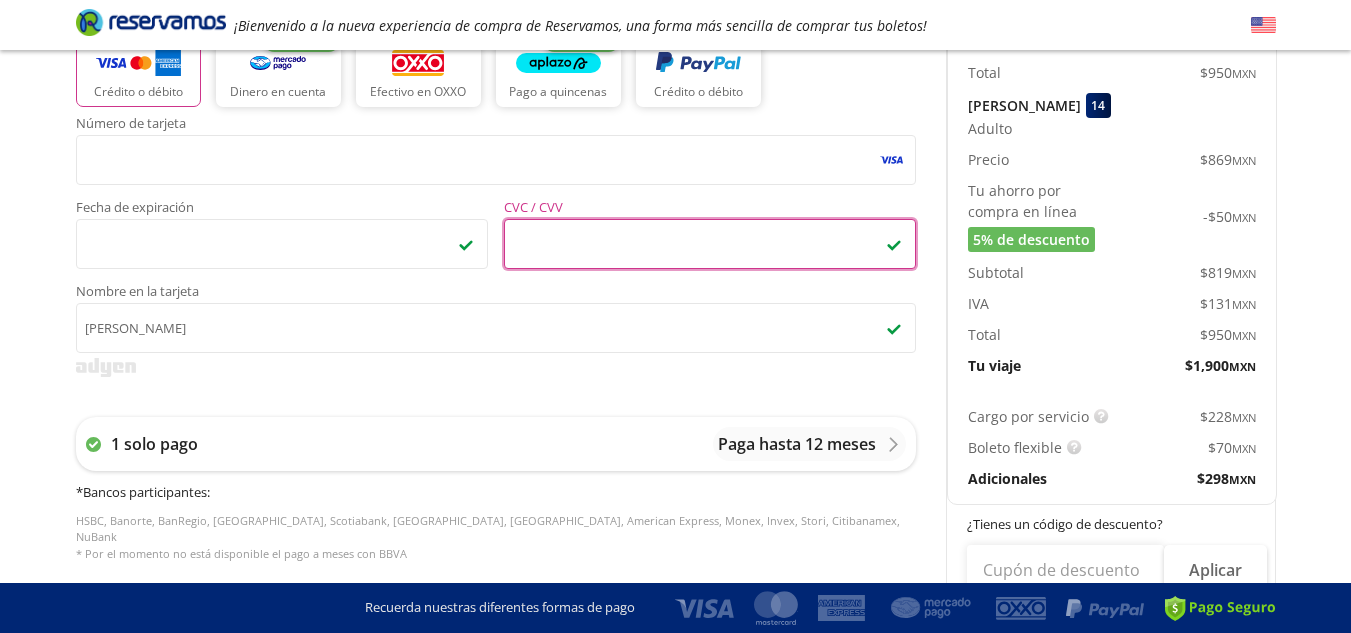 scroll, scrollTop: 493, scrollLeft: 0, axis: vertical 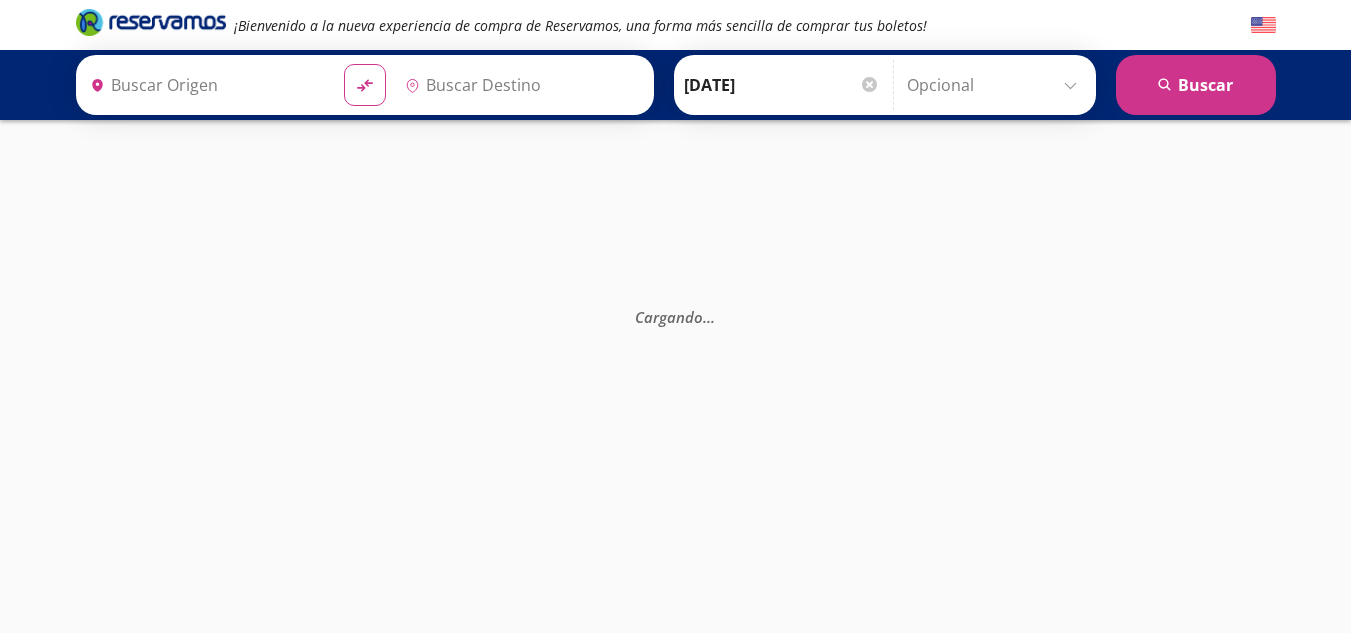 type on "[GEOGRAPHIC_DATA], [GEOGRAPHIC_DATA]" 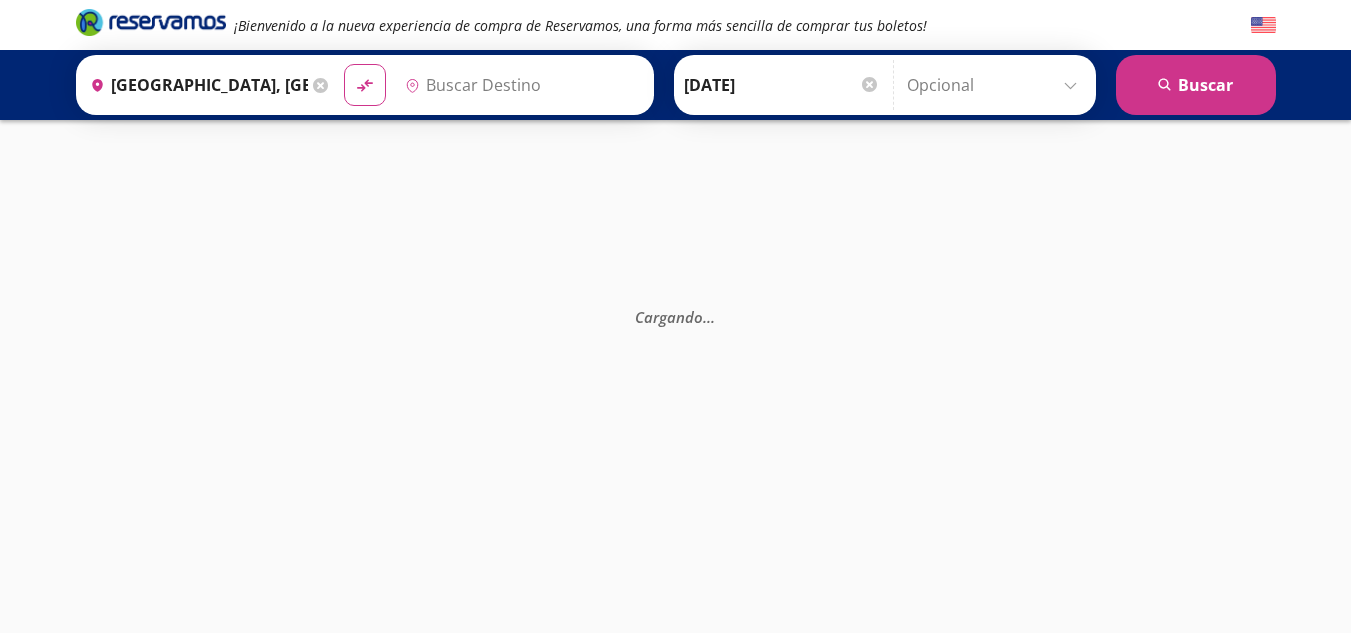 type on "[GEOGRAPHIC_DATA], [GEOGRAPHIC_DATA]" 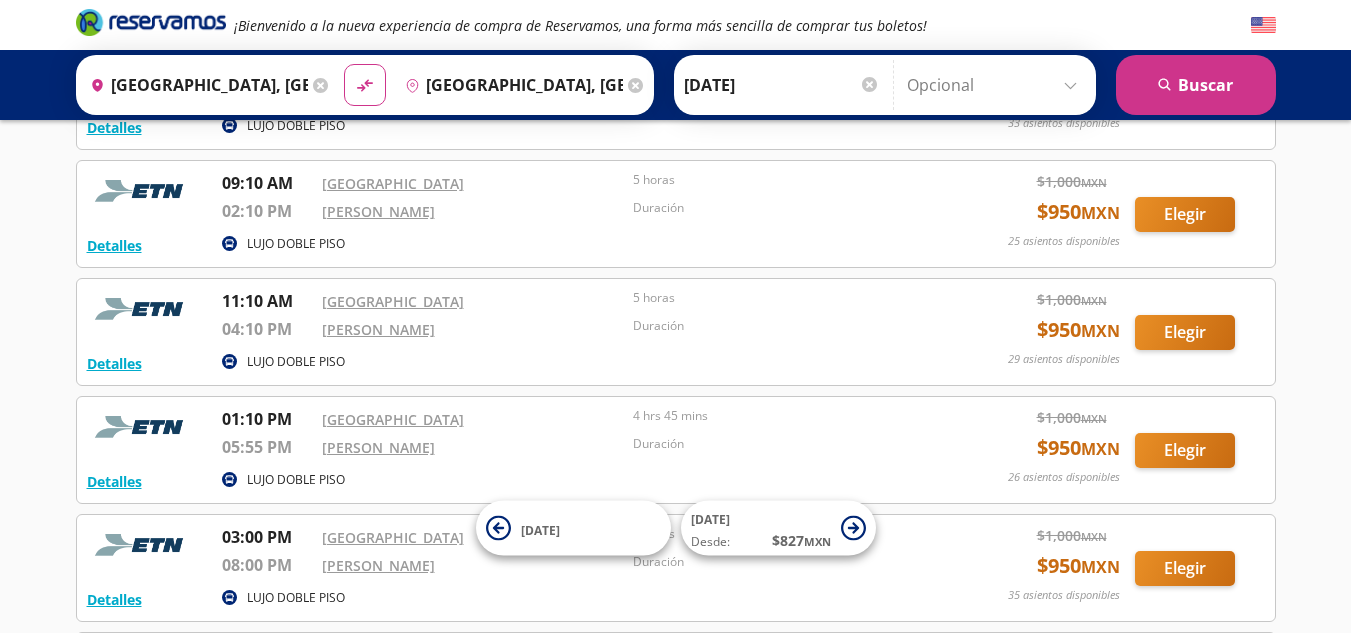 scroll, scrollTop: 440, scrollLeft: 0, axis: vertical 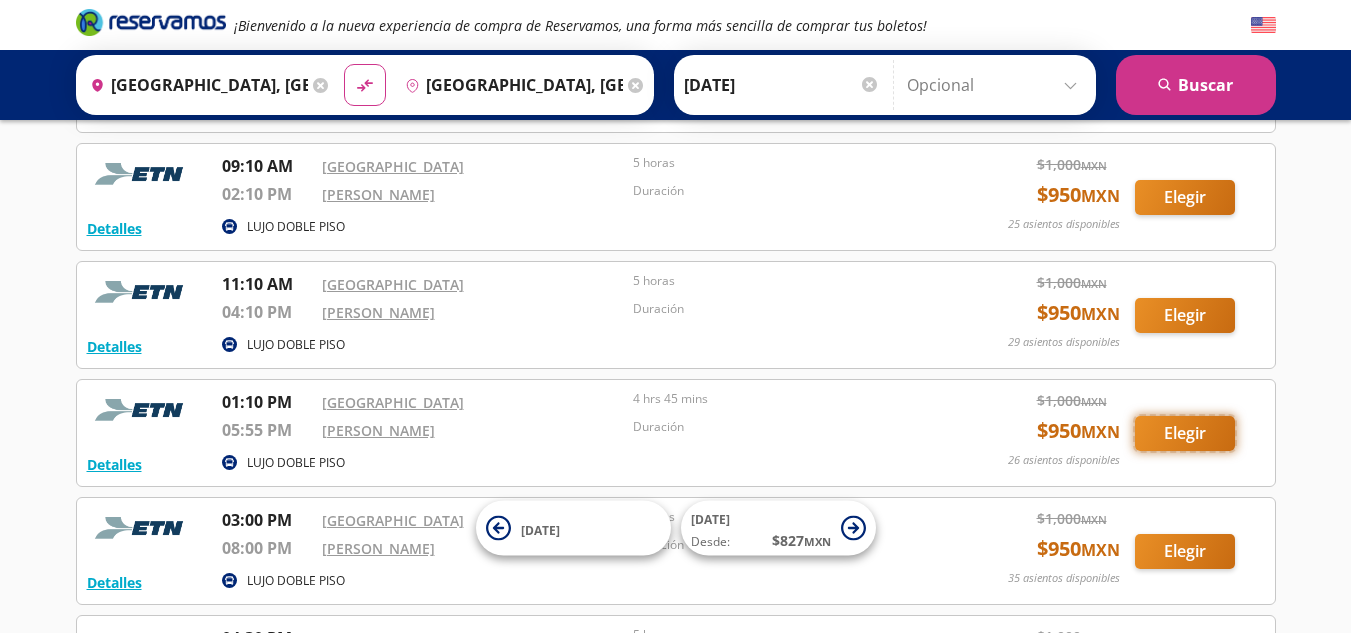 click on "Elegir" at bounding box center [1185, 433] 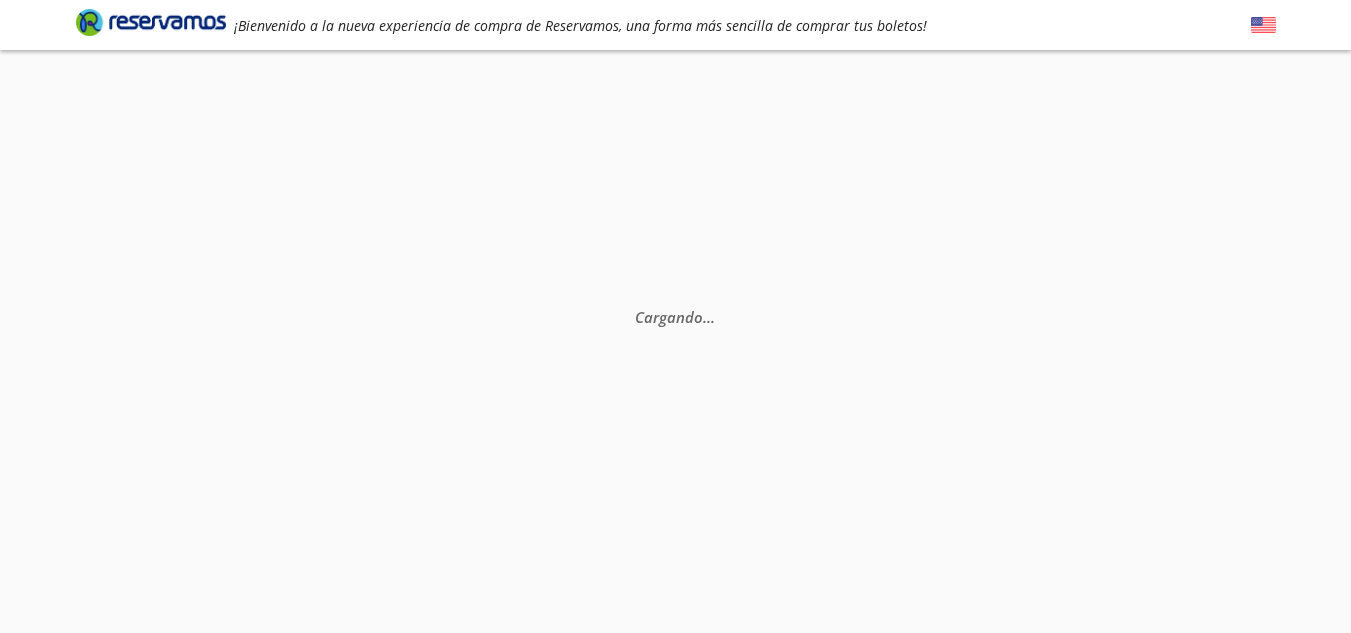 scroll, scrollTop: 0, scrollLeft: 0, axis: both 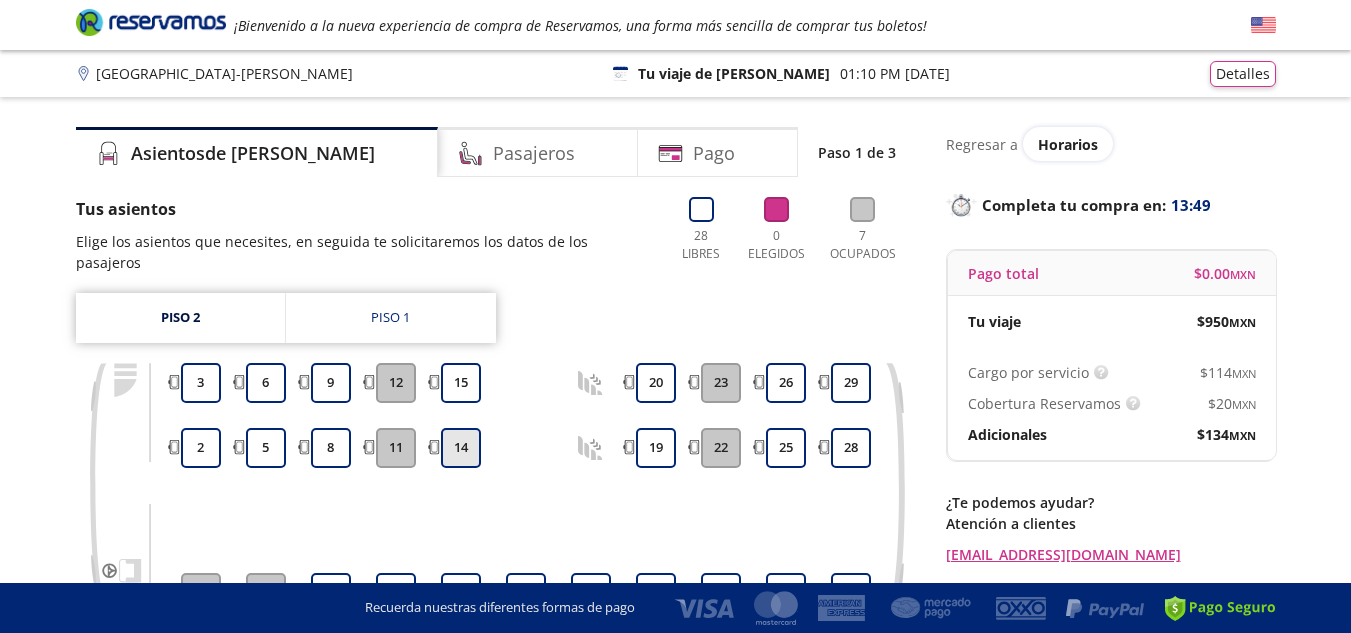 click on "14" at bounding box center (461, 448) 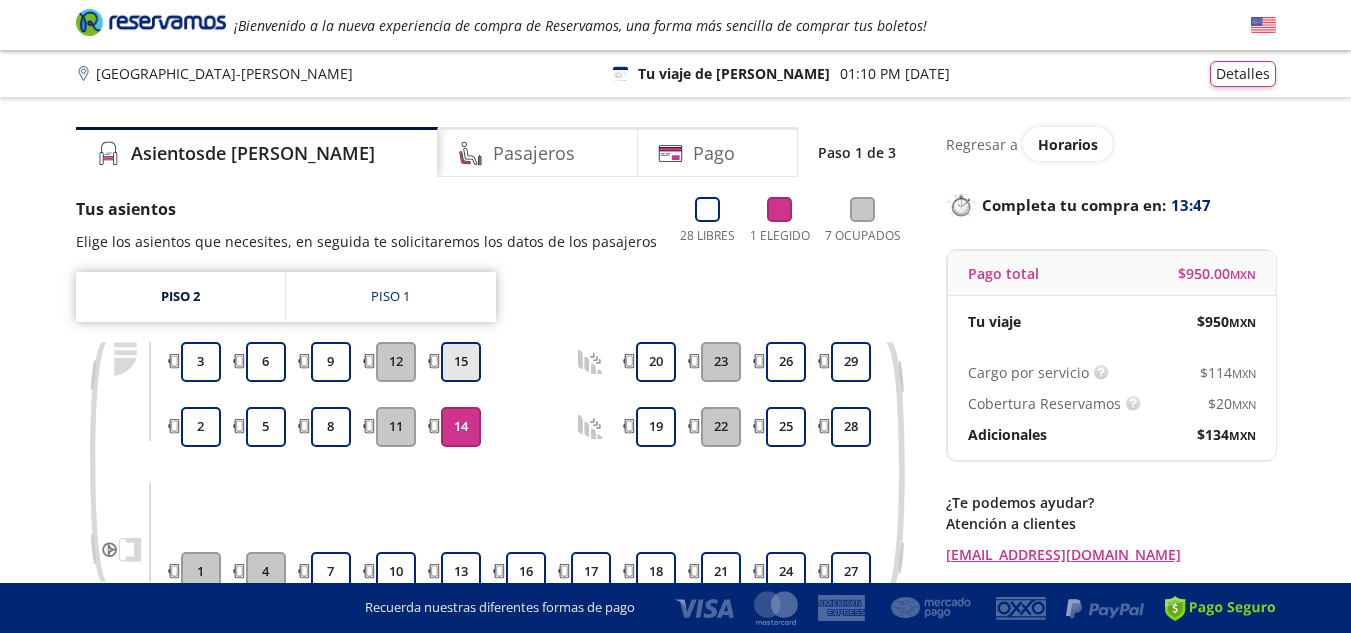 click on "15" at bounding box center (461, 362) 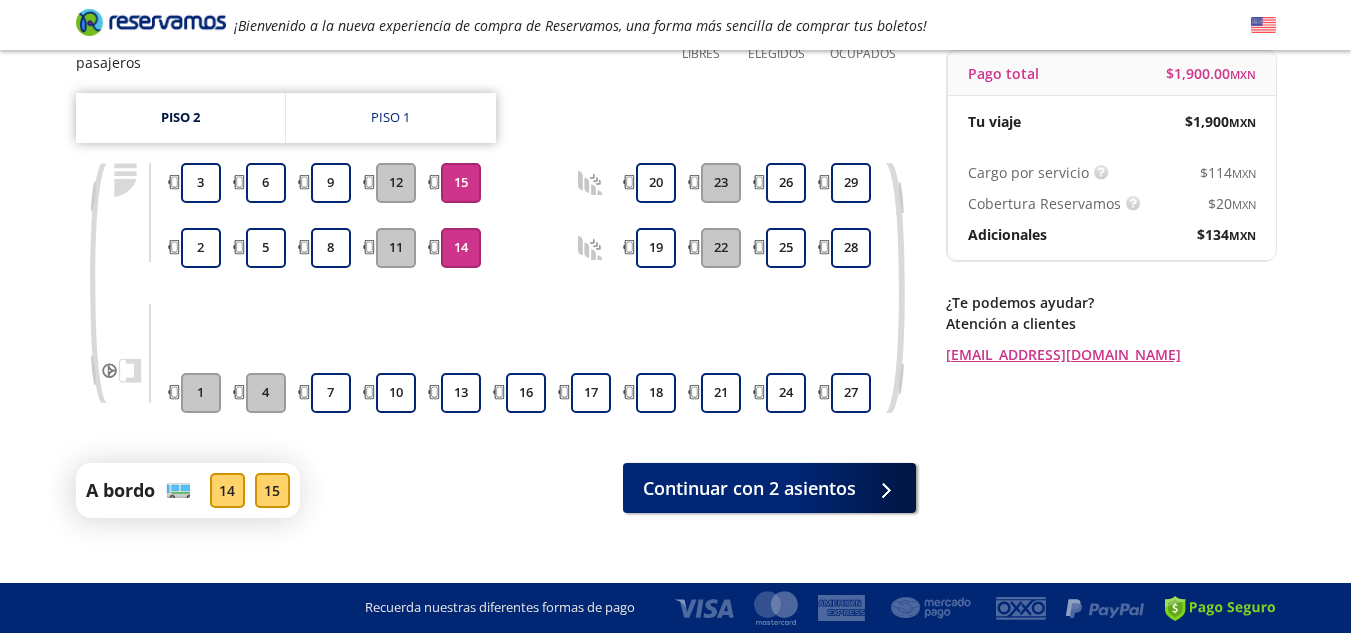 scroll, scrollTop: 204, scrollLeft: 0, axis: vertical 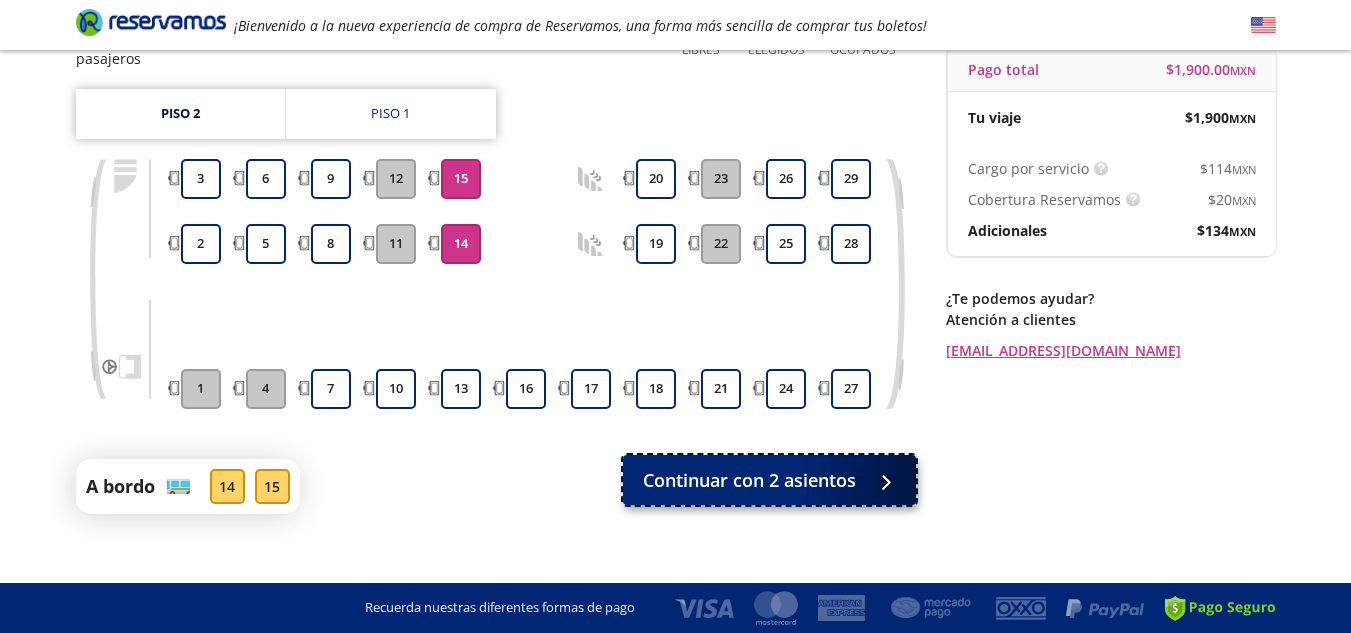 click on "Continuar con 2 asientos" at bounding box center (749, 480) 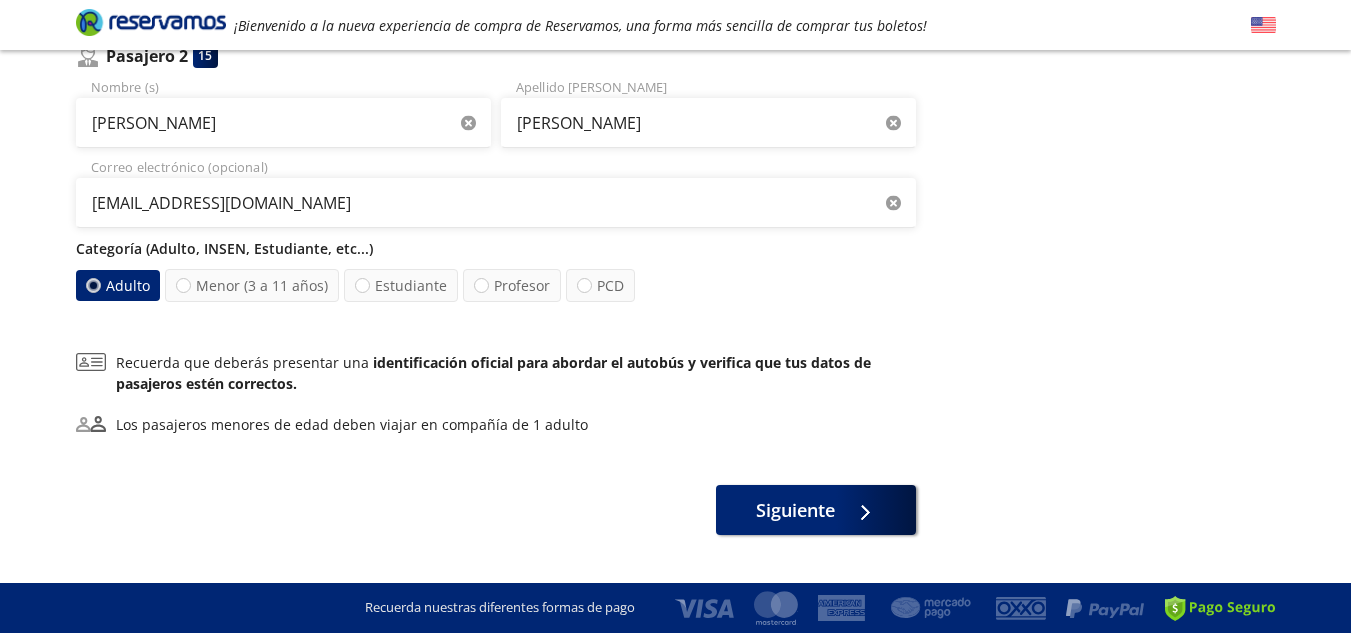 scroll, scrollTop: 560, scrollLeft: 0, axis: vertical 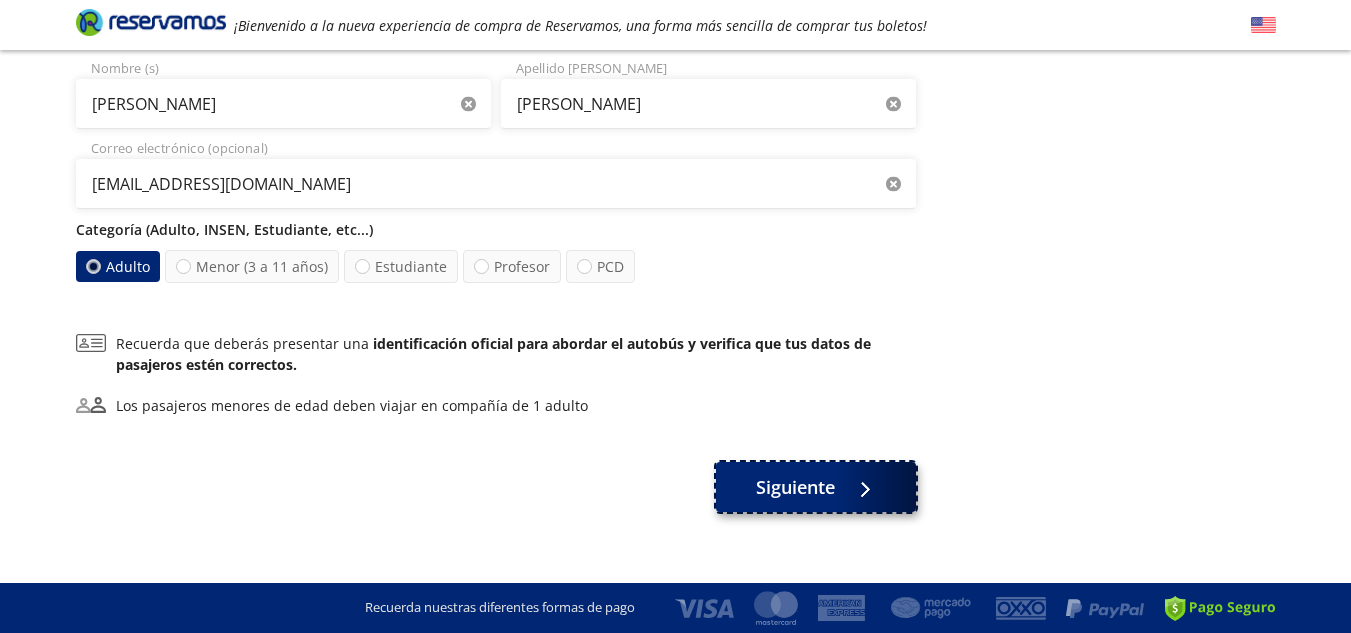 click on "Siguiente" at bounding box center [795, 487] 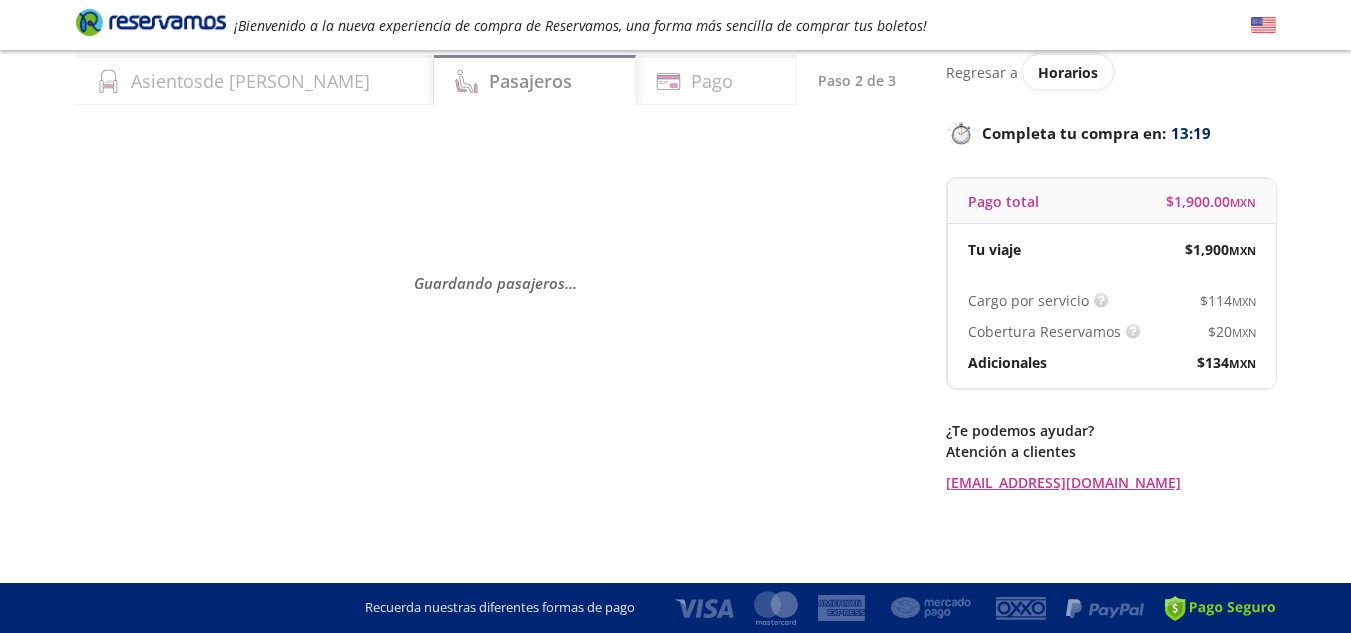 scroll, scrollTop: 0, scrollLeft: 0, axis: both 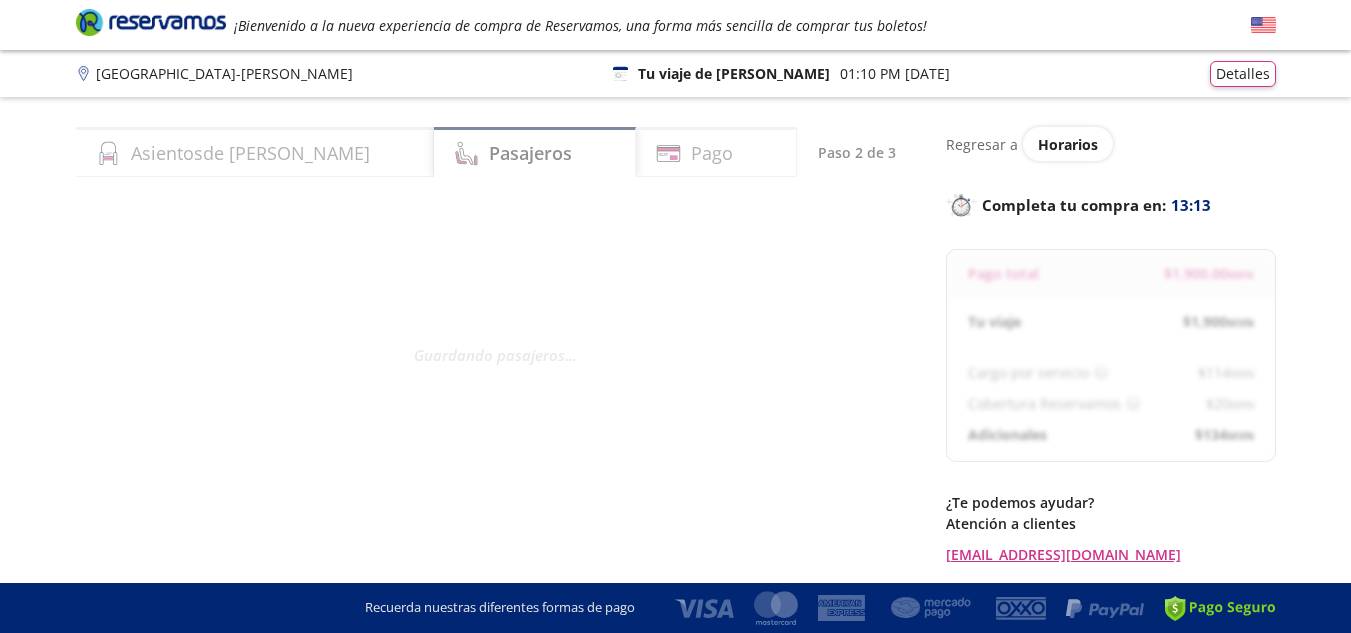 select on "MX" 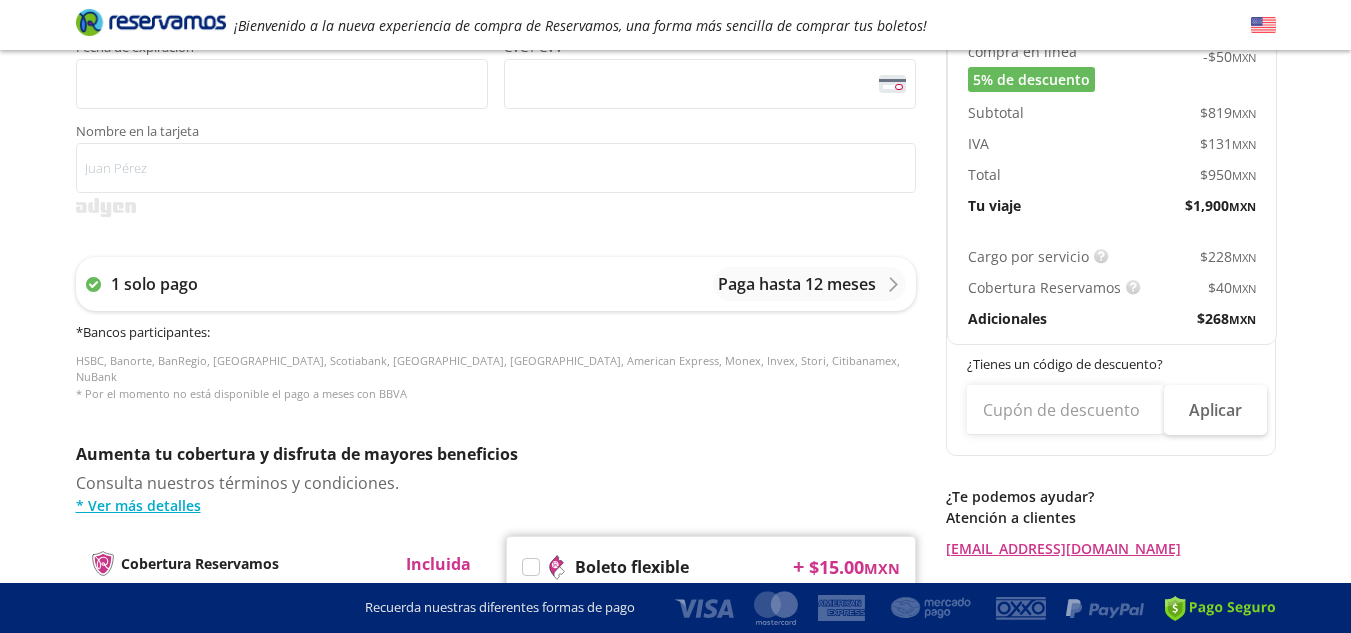 scroll, scrollTop: 680, scrollLeft: 0, axis: vertical 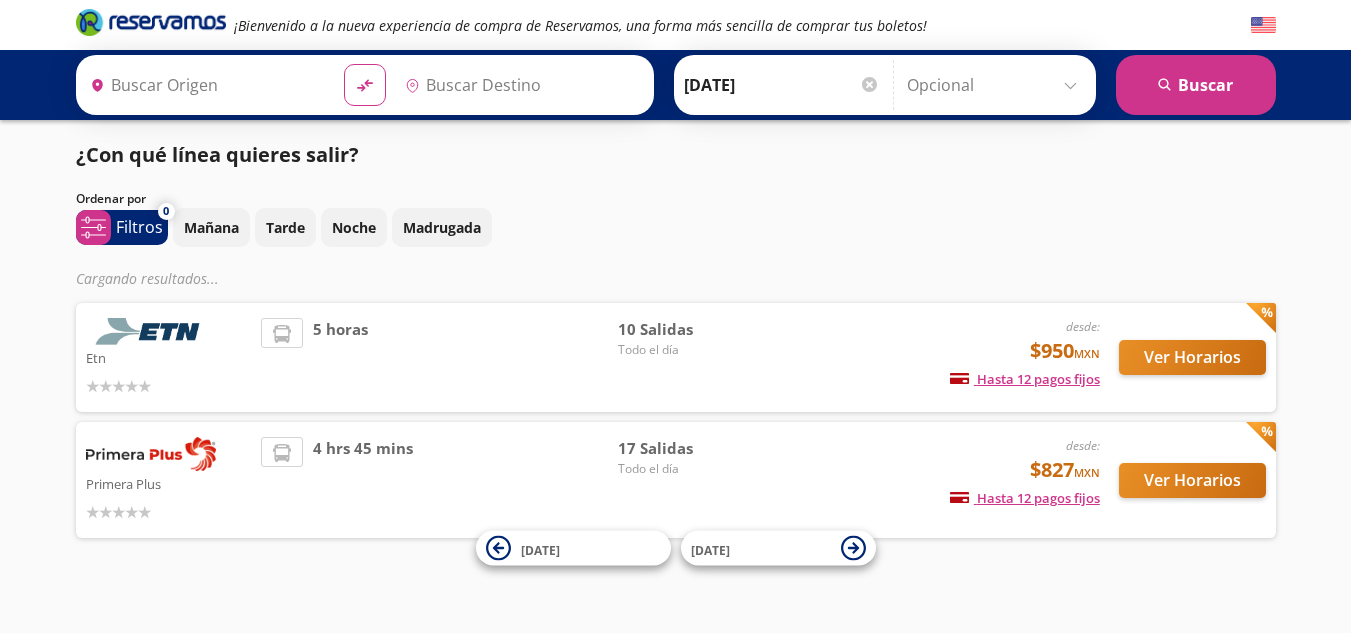 type on "[GEOGRAPHIC_DATA], [GEOGRAPHIC_DATA]" 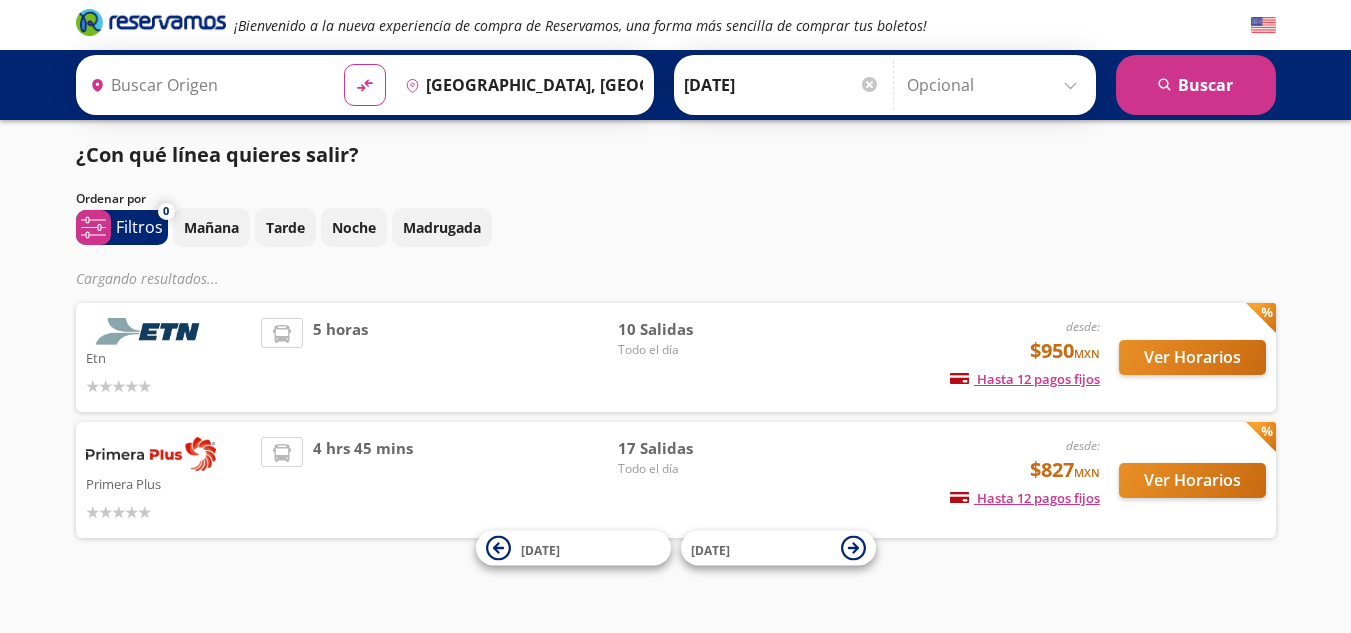type on "[GEOGRAPHIC_DATA], [GEOGRAPHIC_DATA]" 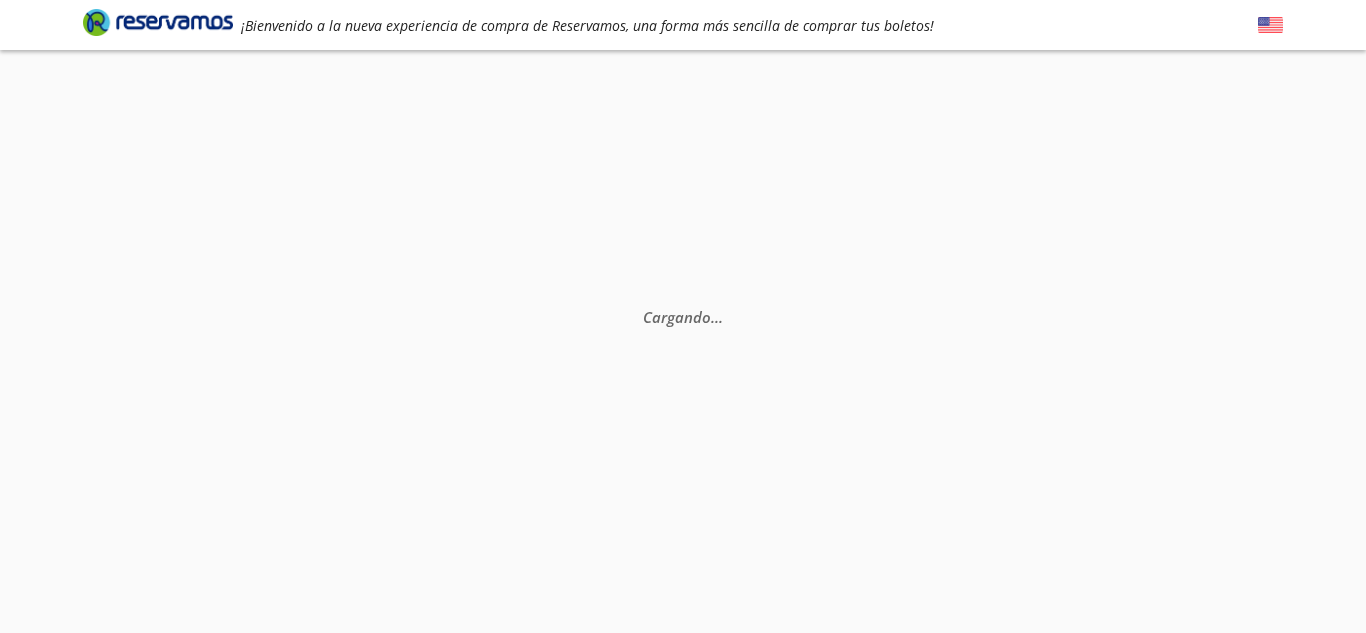scroll, scrollTop: 0, scrollLeft: 0, axis: both 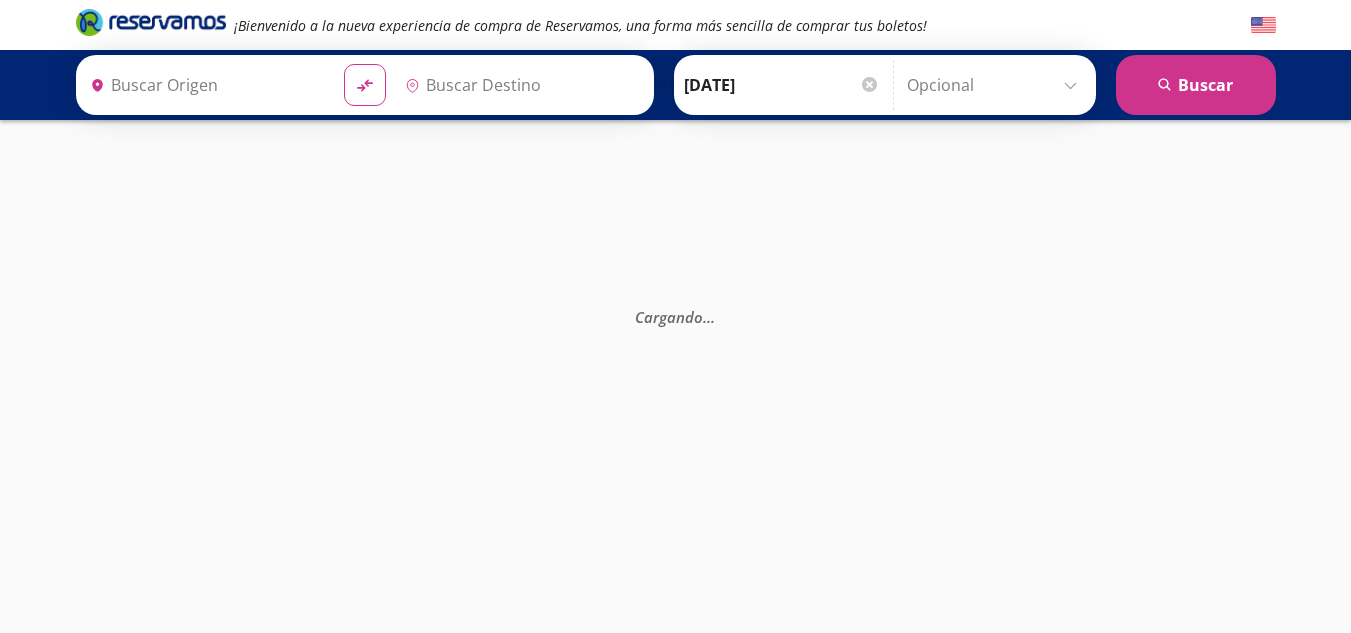 type on "[GEOGRAPHIC_DATA], [GEOGRAPHIC_DATA]" 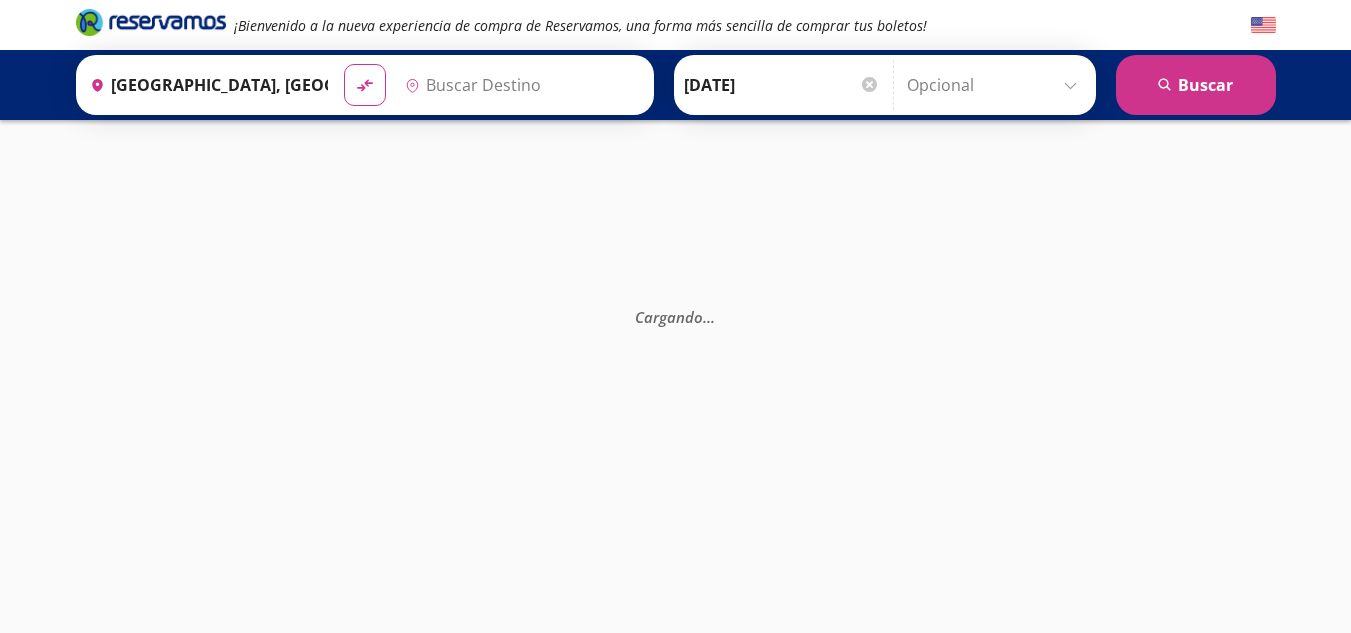 type on "[GEOGRAPHIC_DATA], [GEOGRAPHIC_DATA]" 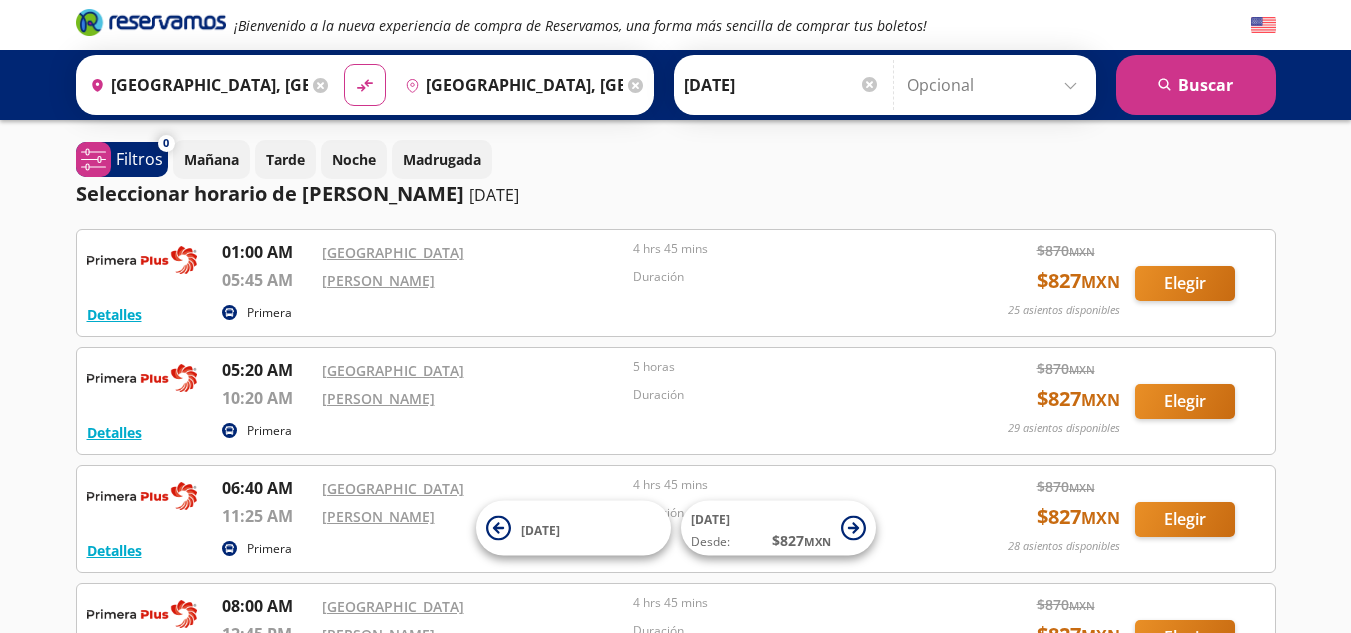 drag, startPoint x: 292, startPoint y: 149, endPoint x: 230, endPoint y: 99, distance: 79.64923 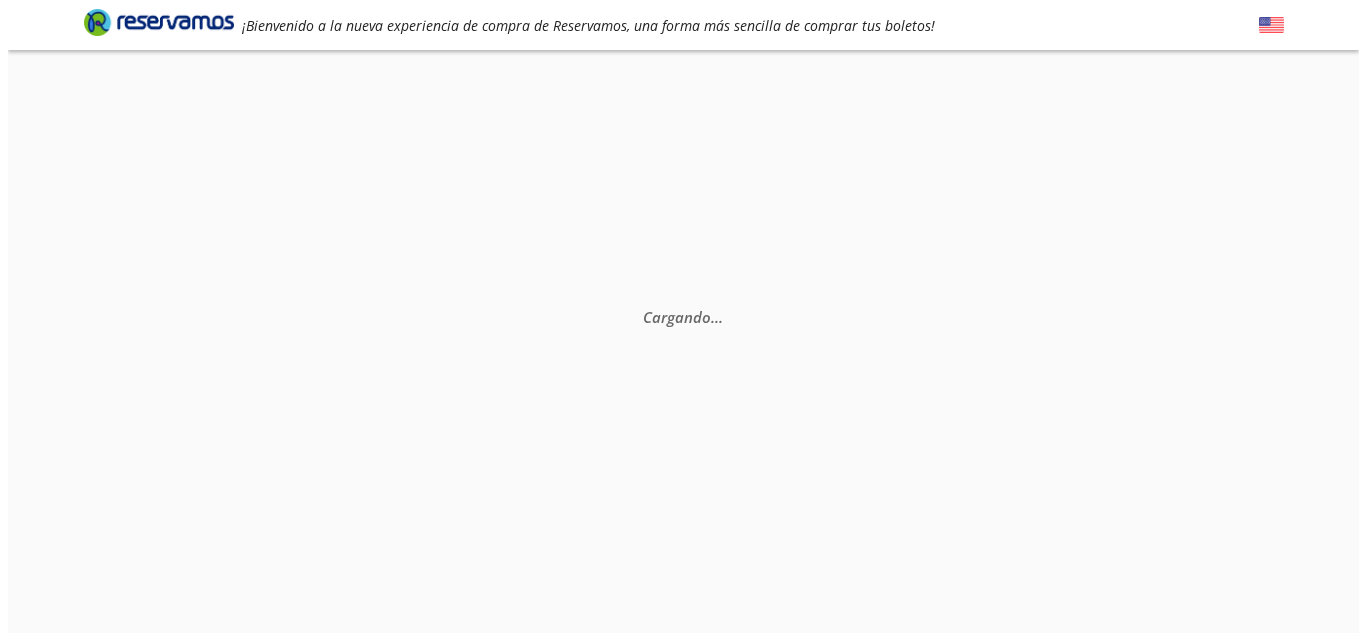 scroll, scrollTop: 0, scrollLeft: 0, axis: both 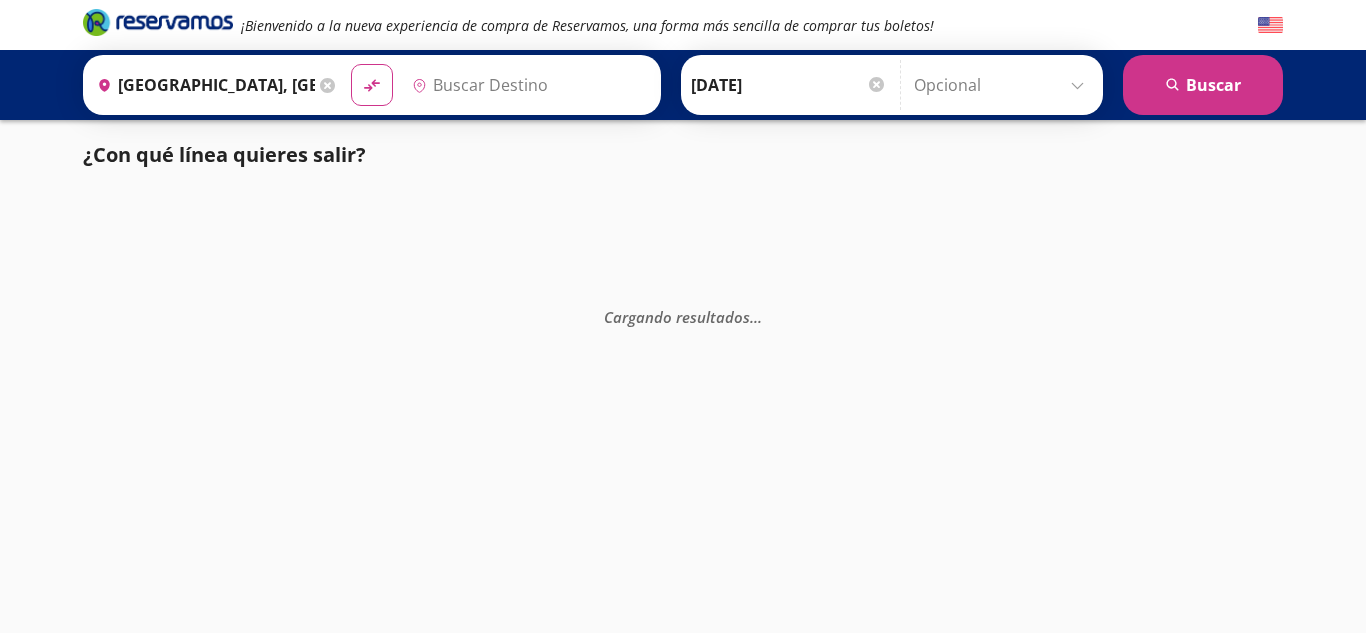 type on "[GEOGRAPHIC_DATA], [GEOGRAPHIC_DATA]" 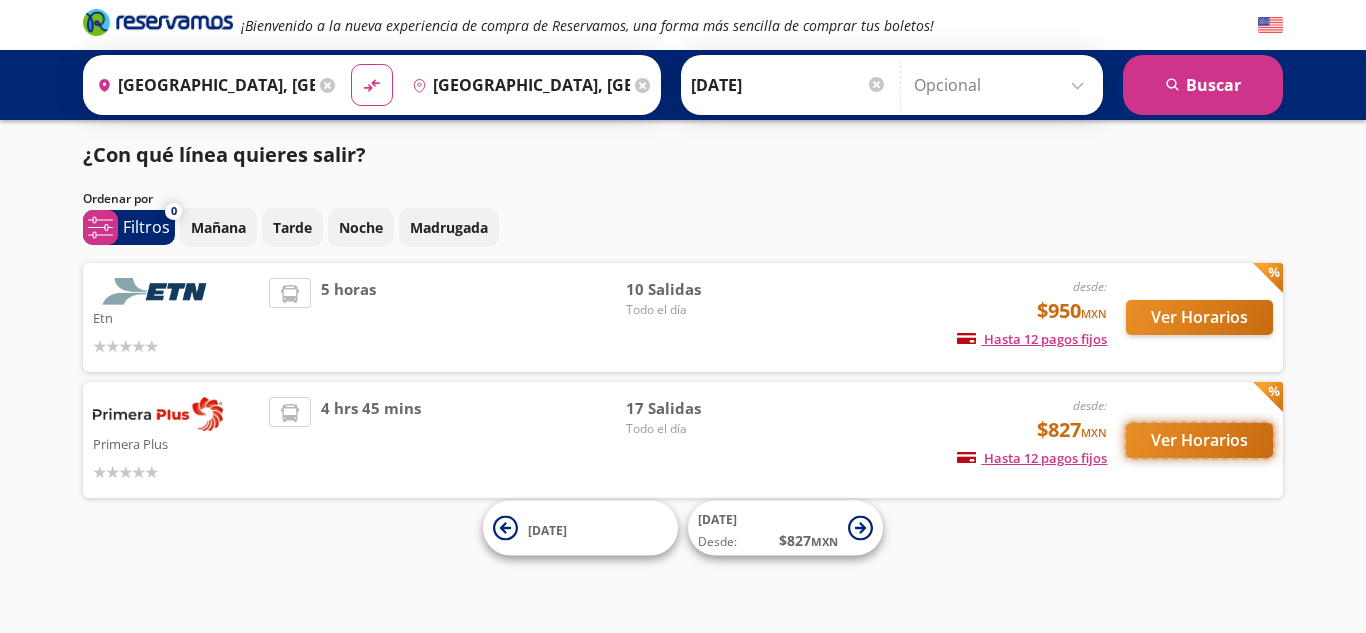 click on "Ver Horarios" at bounding box center [1199, 440] 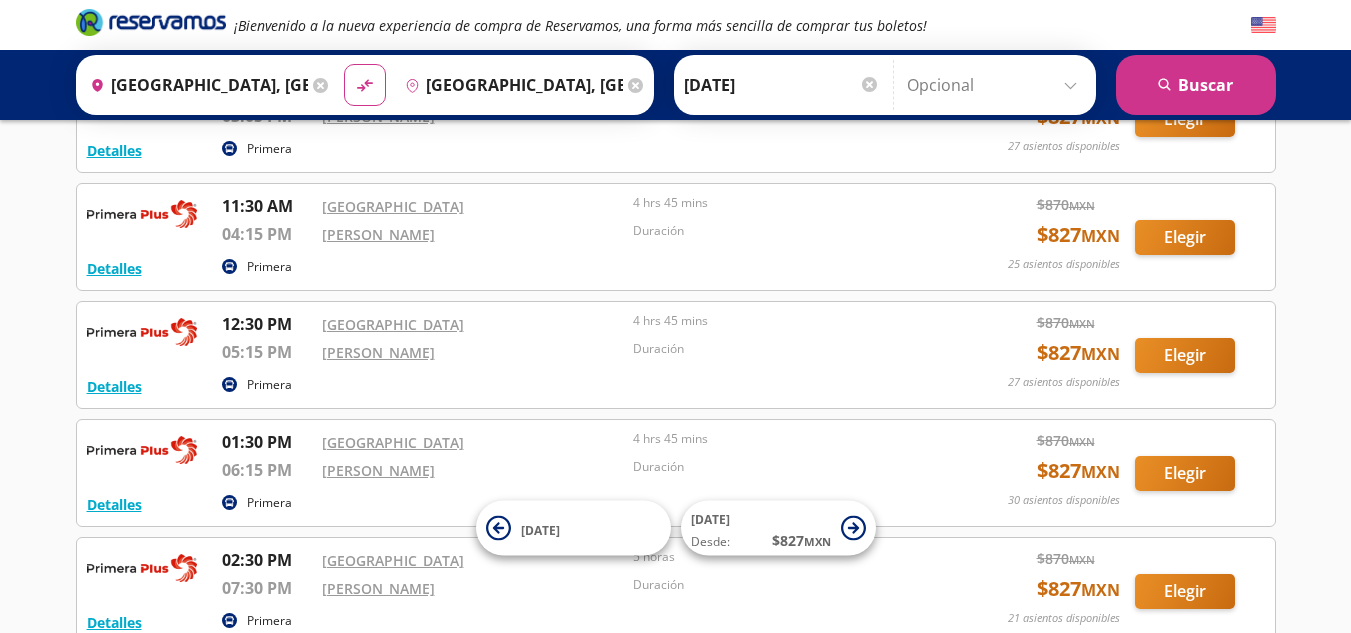 scroll, scrollTop: 773, scrollLeft: 0, axis: vertical 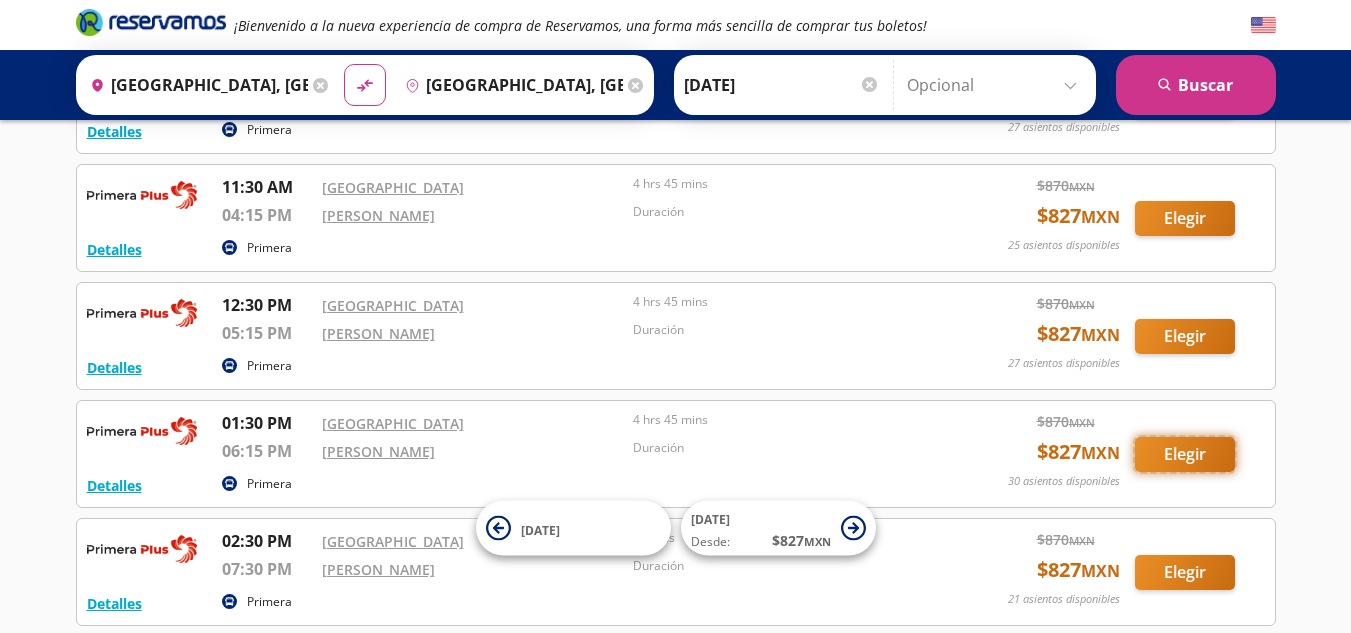click on "Elegir" at bounding box center [1185, 454] 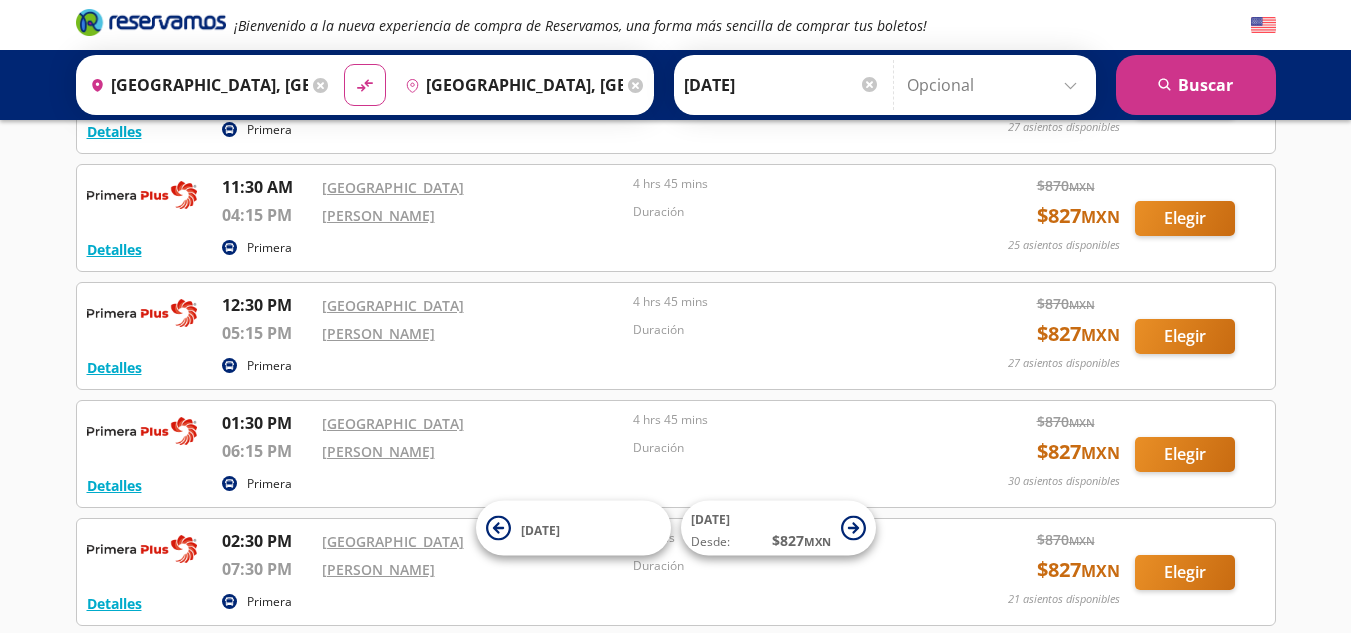 scroll, scrollTop: 0, scrollLeft: 0, axis: both 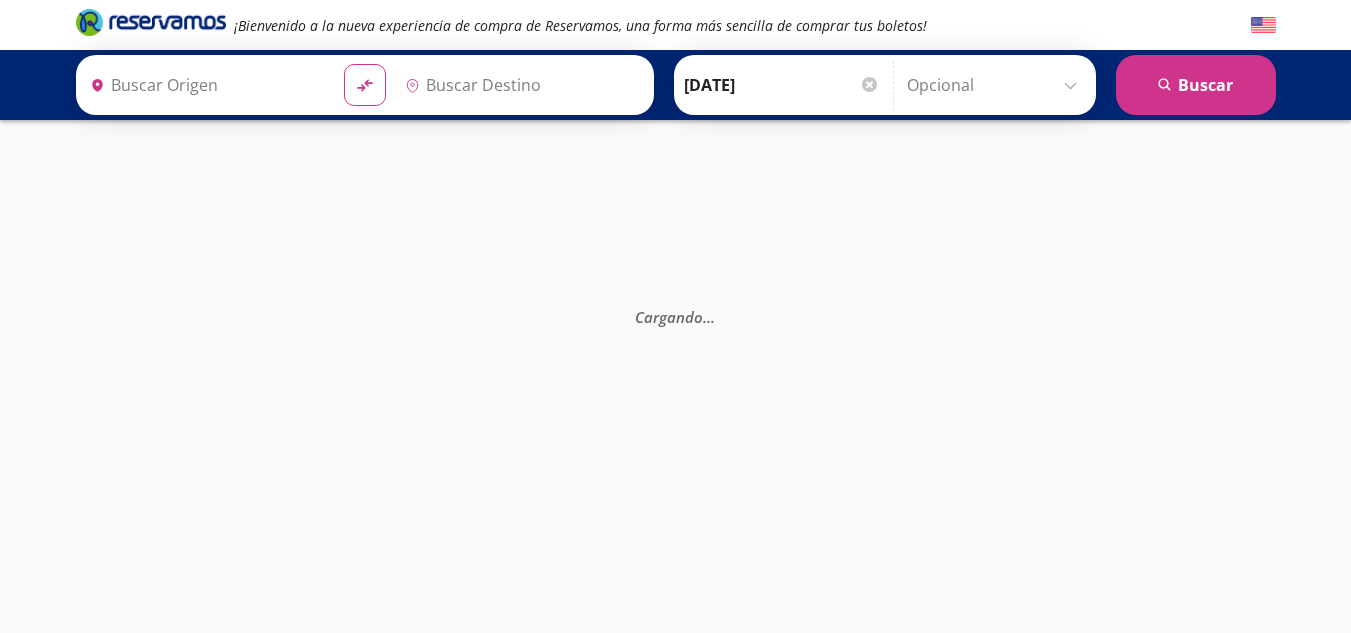 type on "[GEOGRAPHIC_DATA], [GEOGRAPHIC_DATA]" 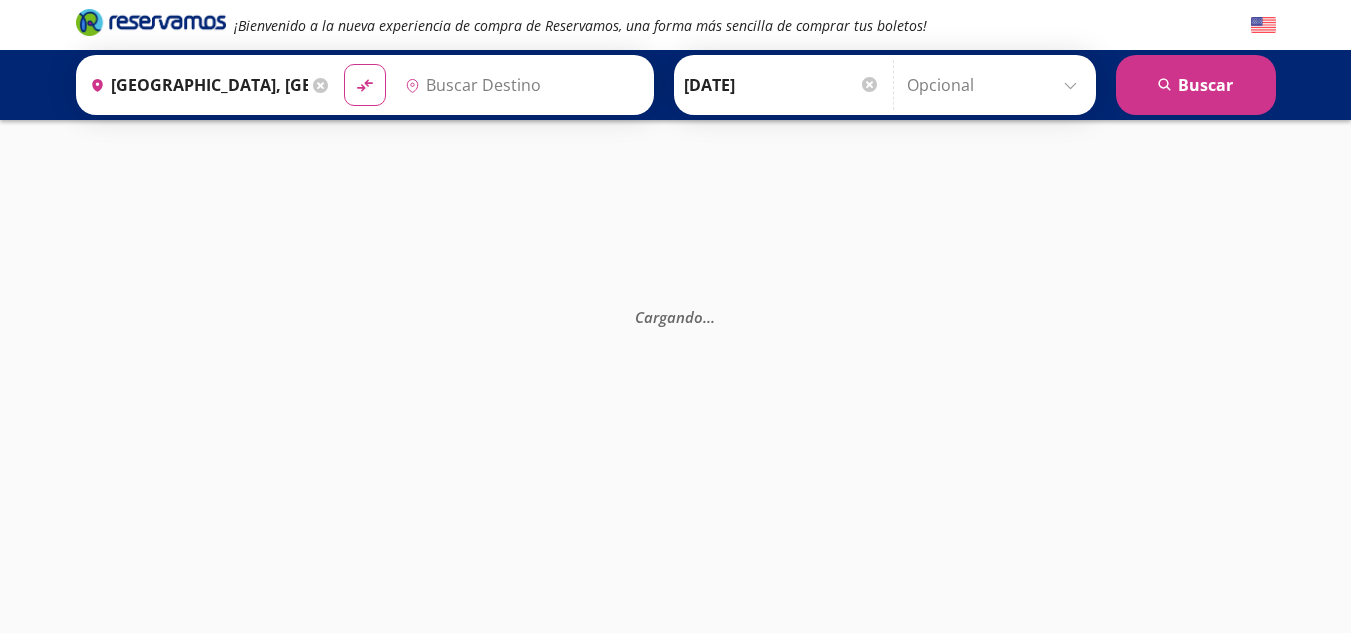 type on "[GEOGRAPHIC_DATA], [GEOGRAPHIC_DATA]" 